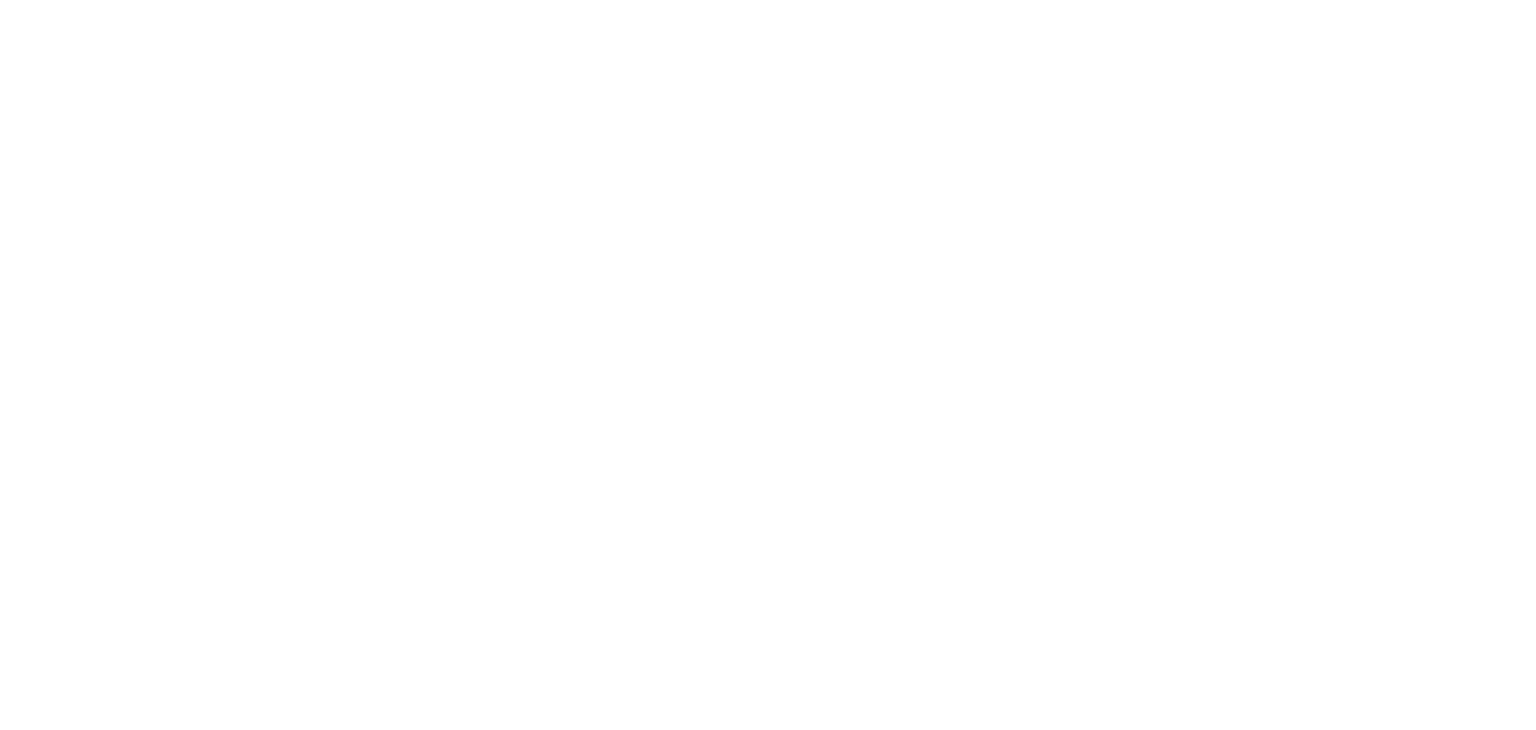 scroll, scrollTop: 0, scrollLeft: 0, axis: both 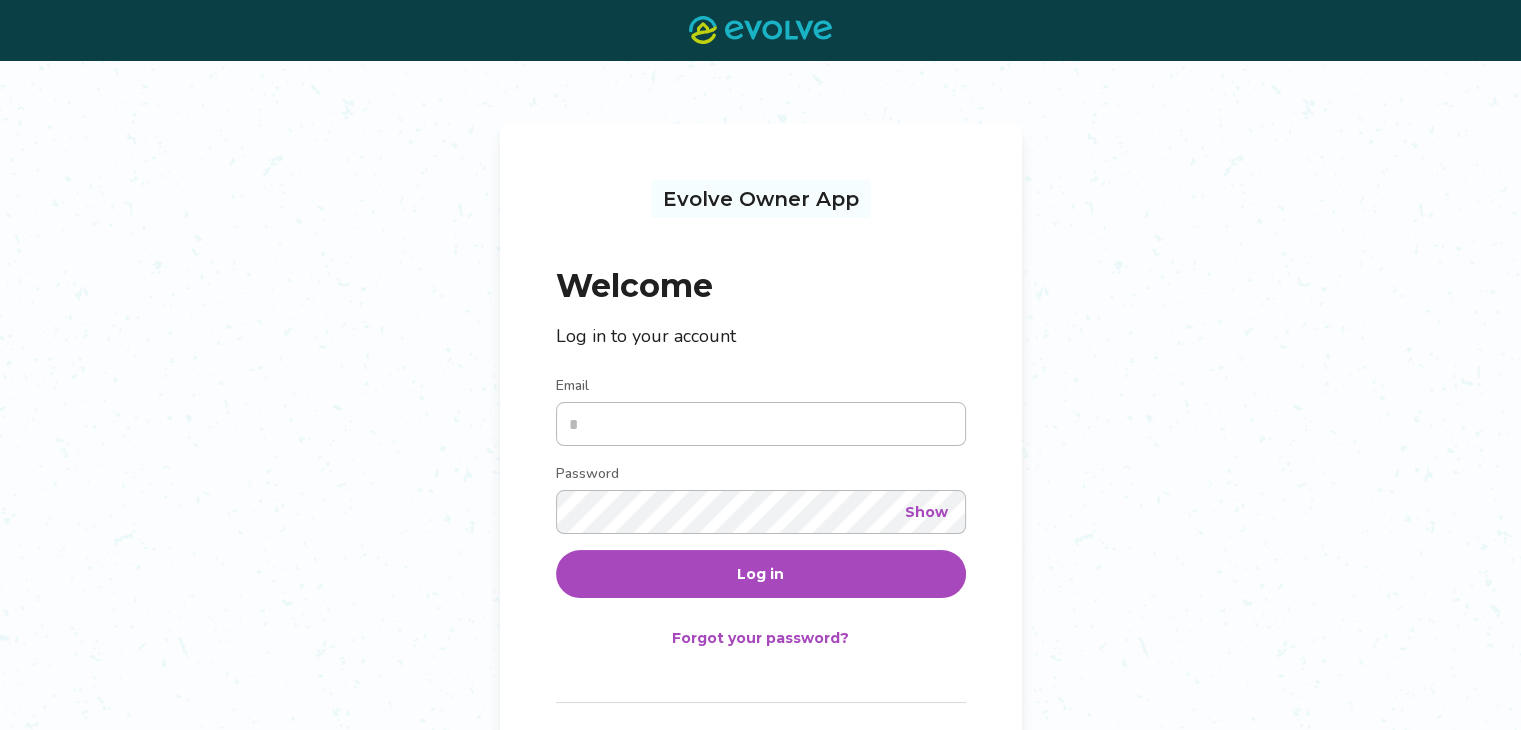 click on "Email" at bounding box center [761, 424] 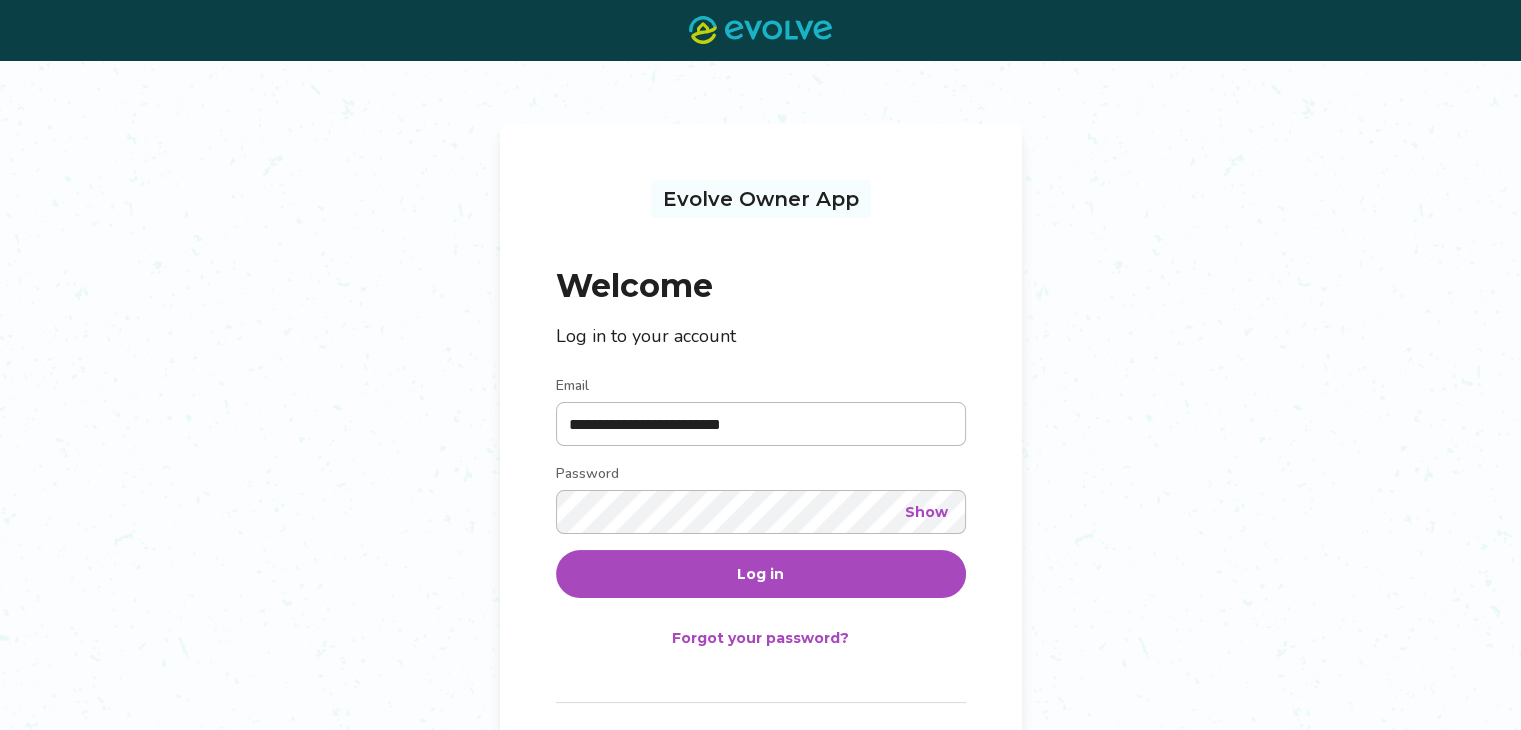 click on "**********" at bounding box center [760, 441] 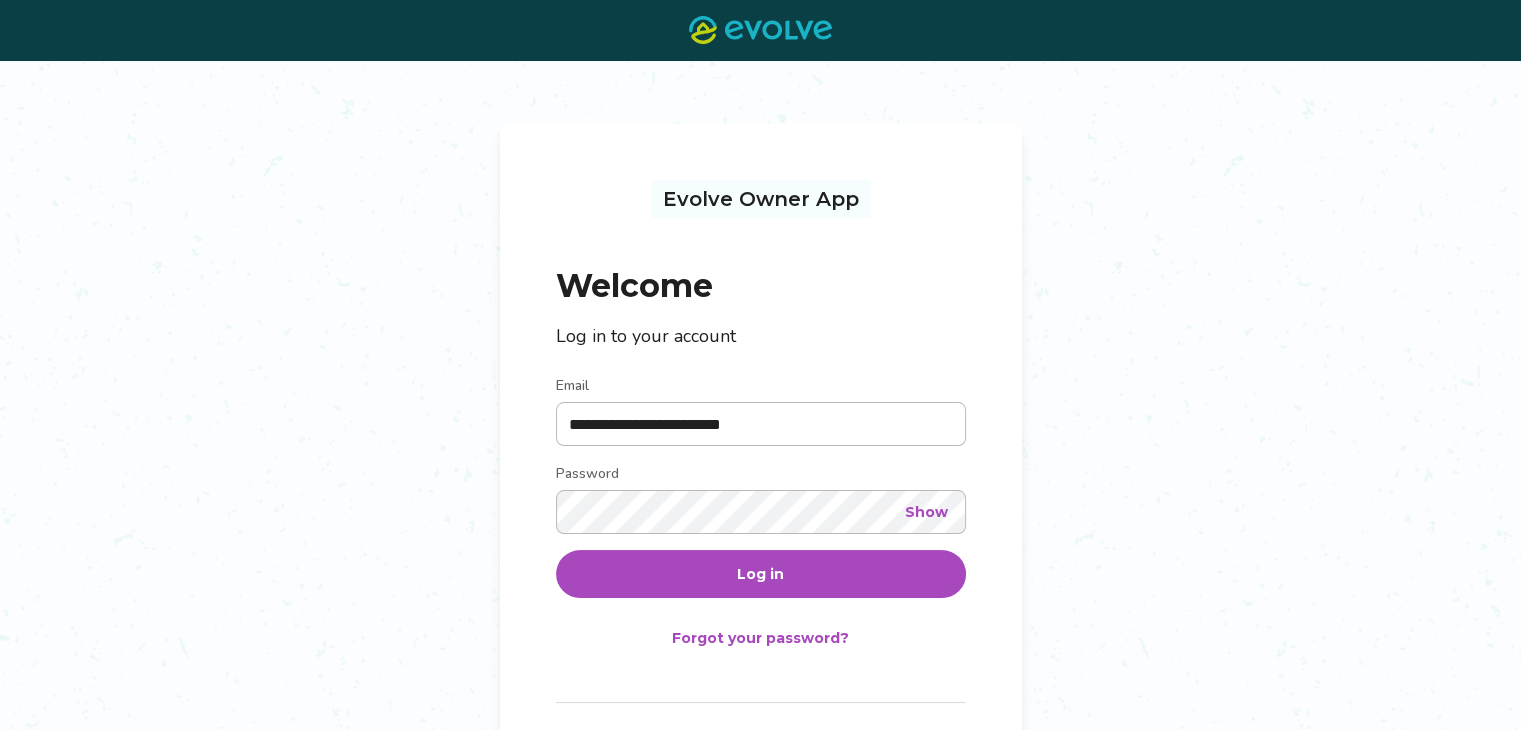 click on "Log in" at bounding box center [761, 574] 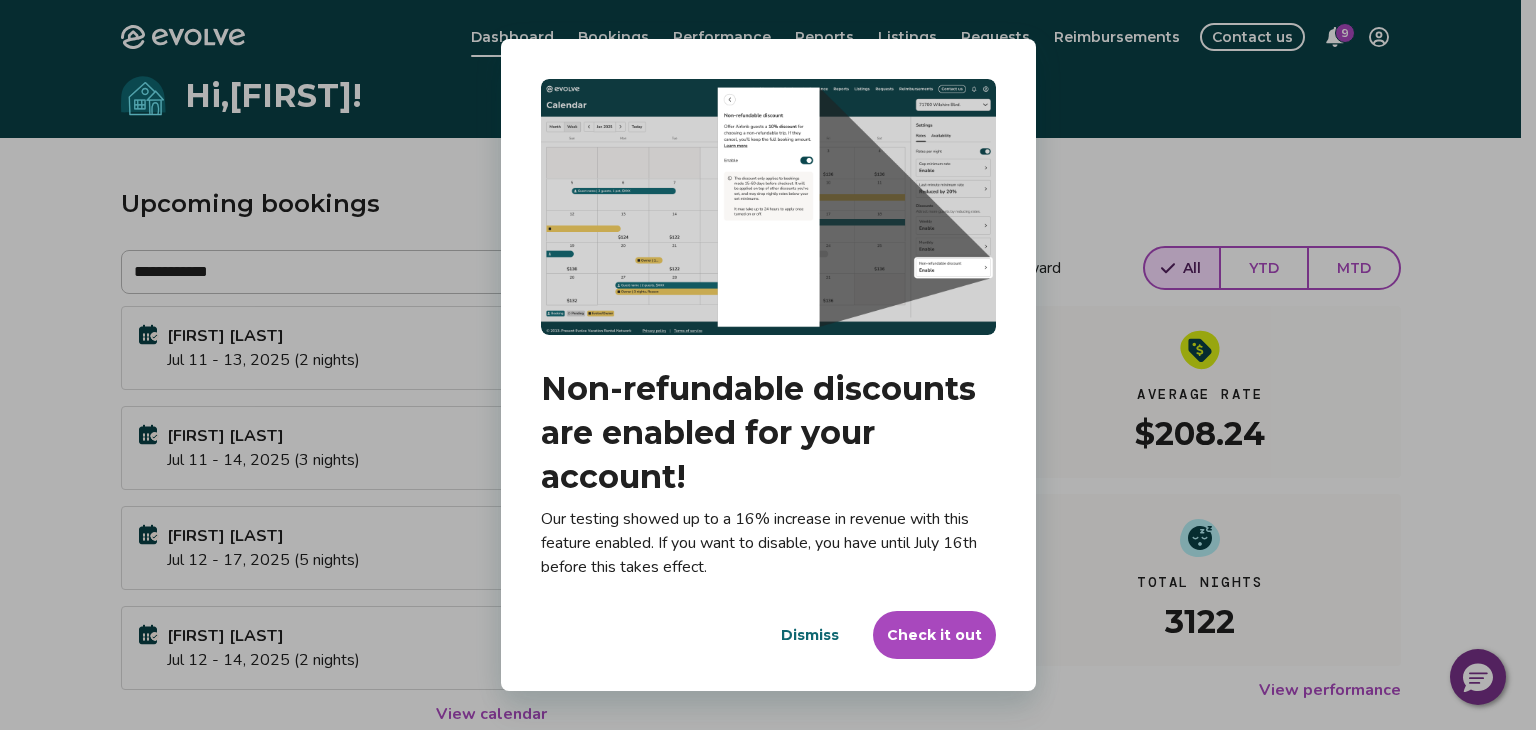click on "Dismiss" at bounding box center [810, 635] 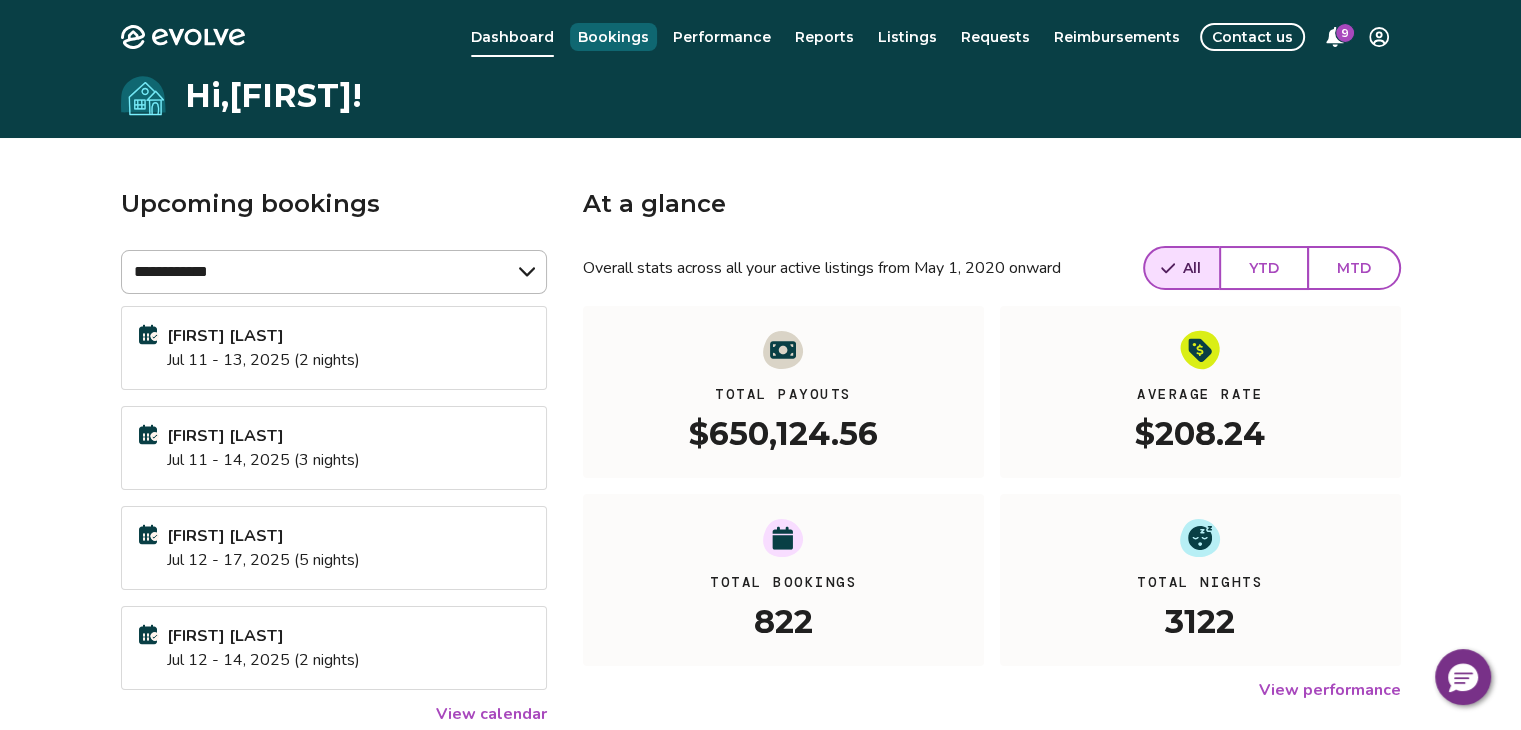 click on "Bookings" at bounding box center (613, 37) 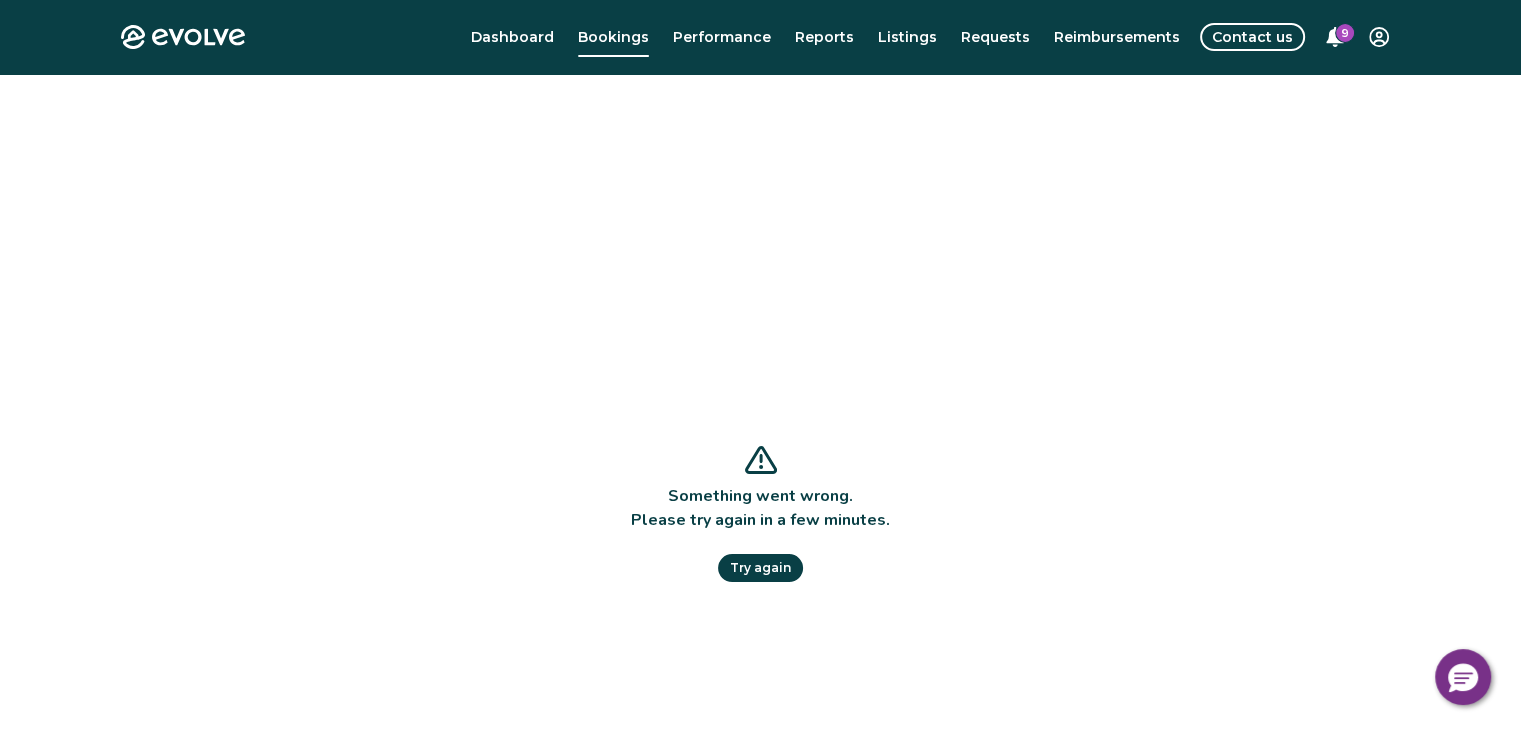 click on "Try again" at bounding box center (760, 568) 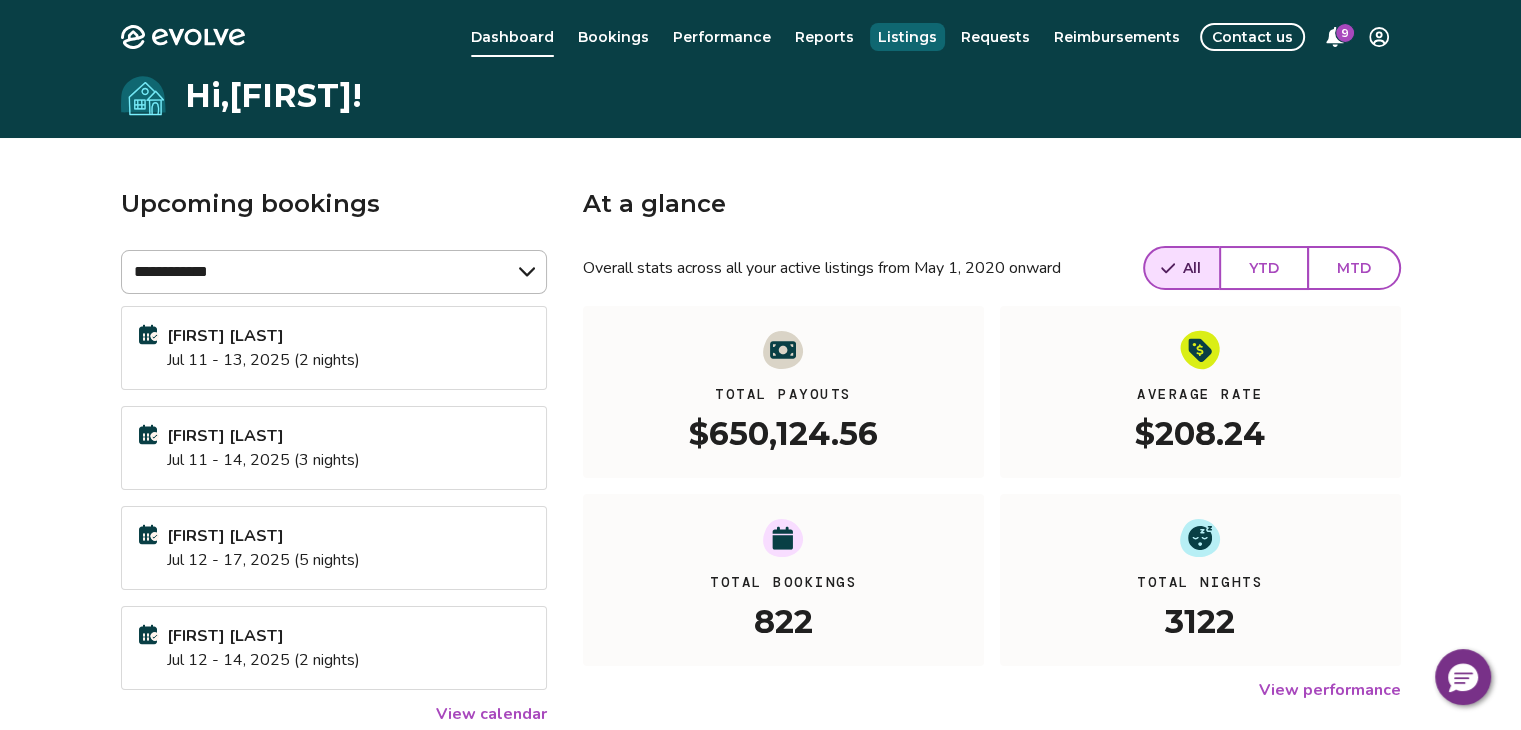 click on "Listings" at bounding box center (907, 37) 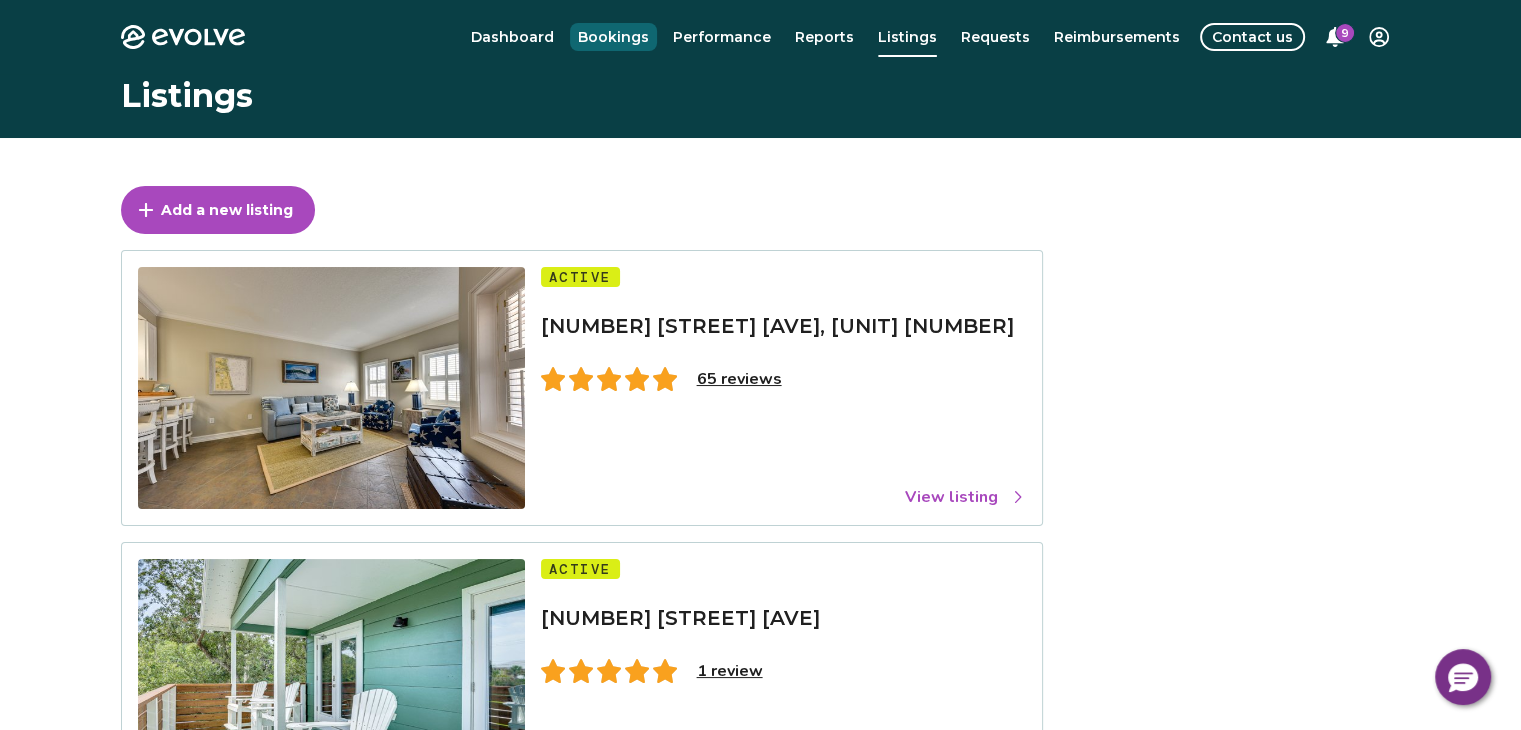 click on "Bookings" at bounding box center [613, 37] 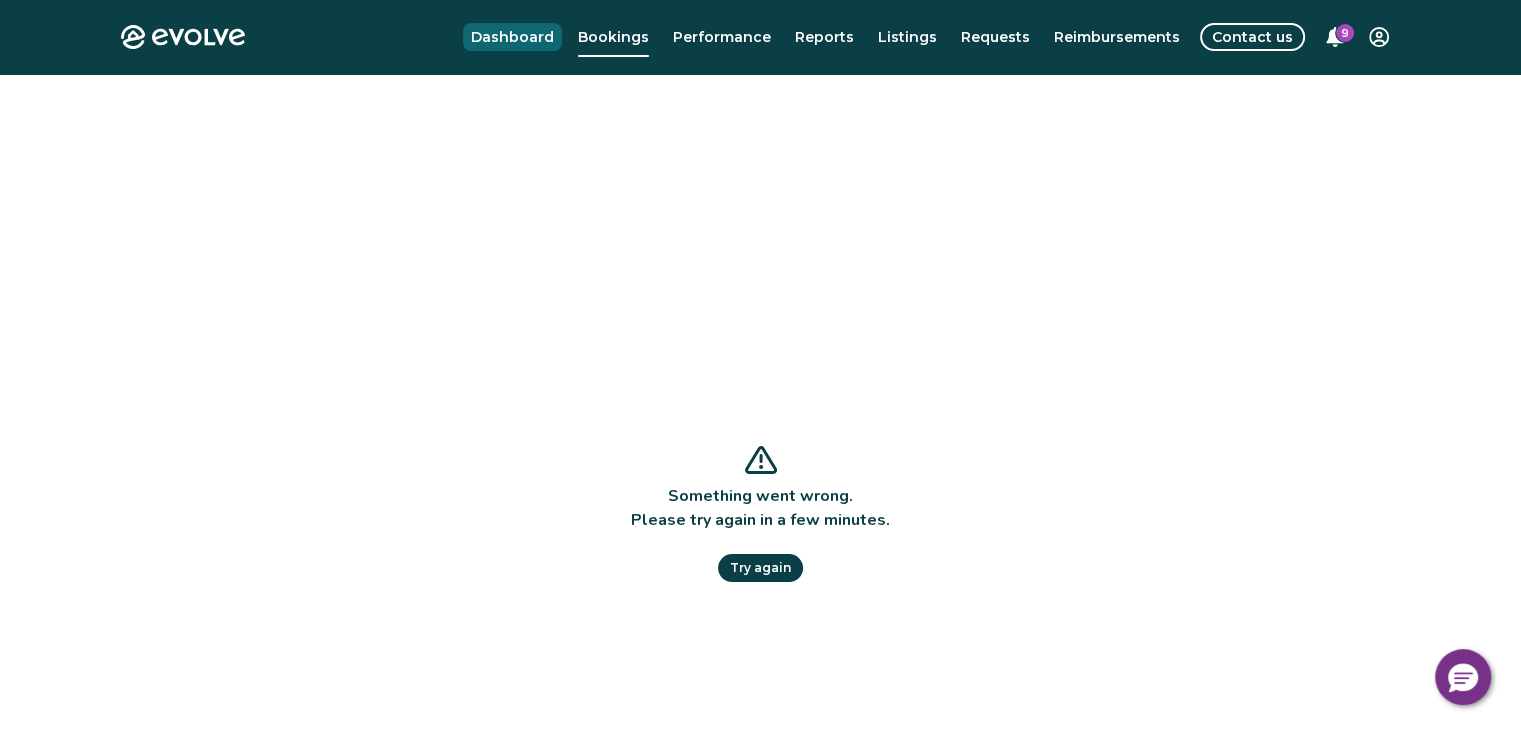 click on "Dashboard" at bounding box center (512, 37) 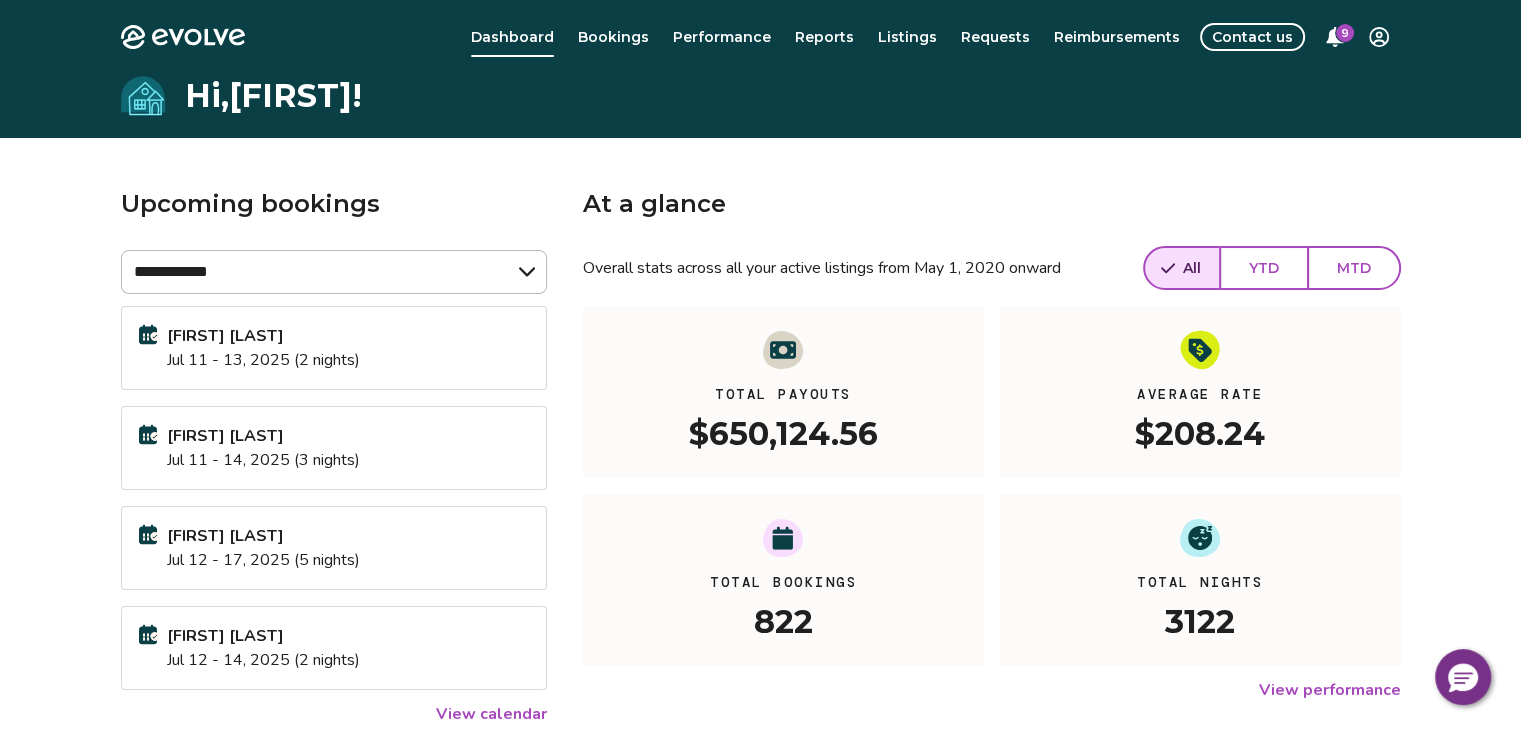 click on "View calendar" at bounding box center [491, 714] 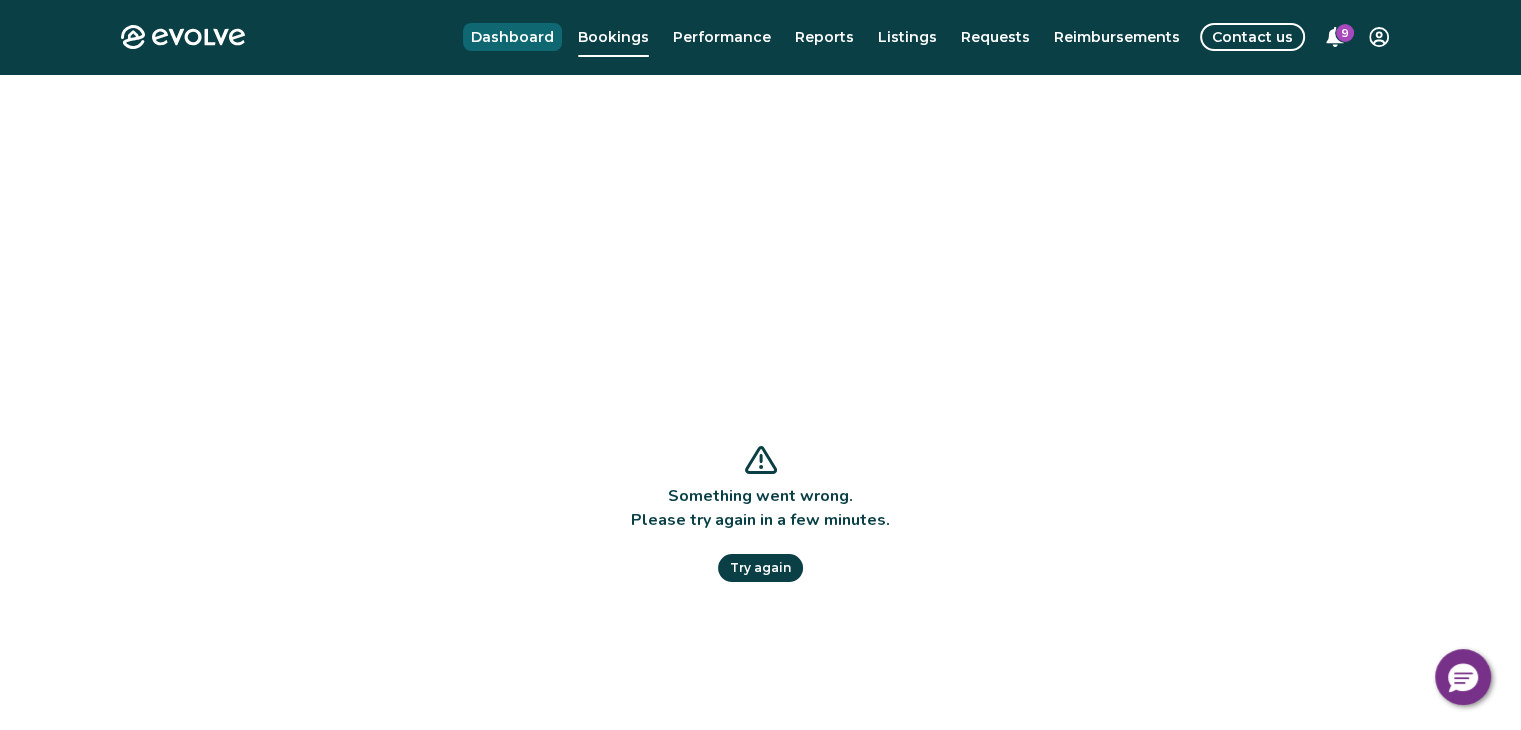 click on "Dashboard" at bounding box center [512, 37] 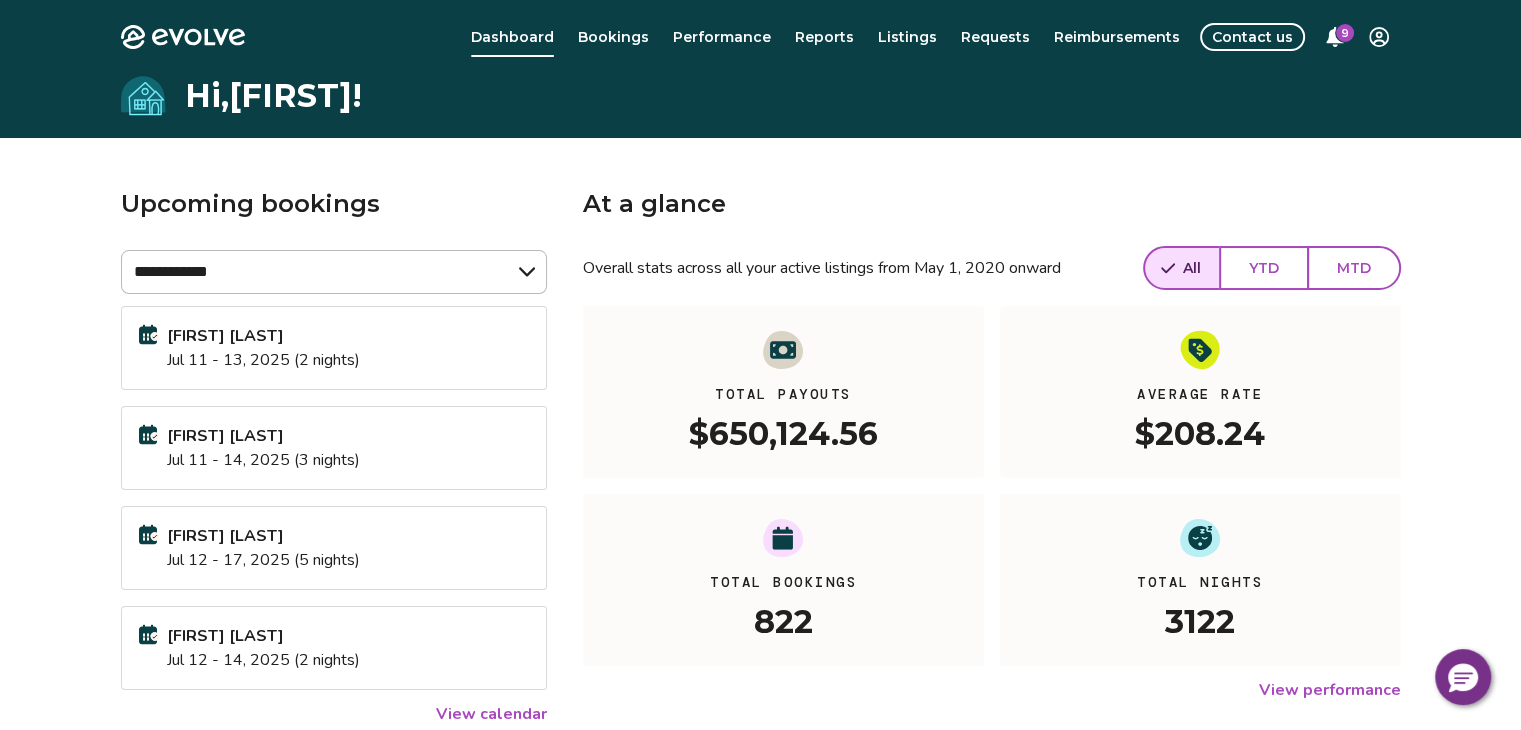 click on "9" at bounding box center (1345, 33) 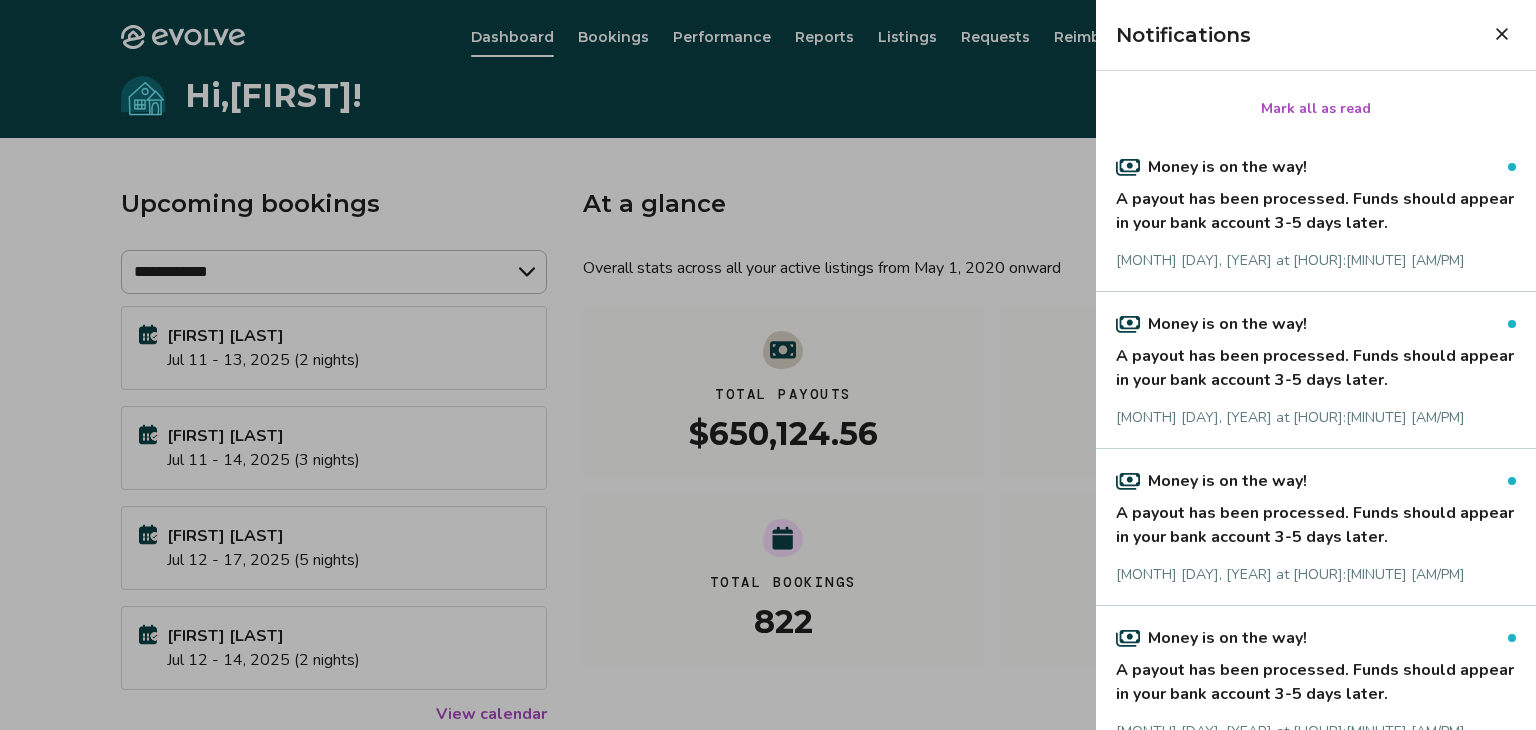 click on "Money is on the way!" at bounding box center [1227, 167] 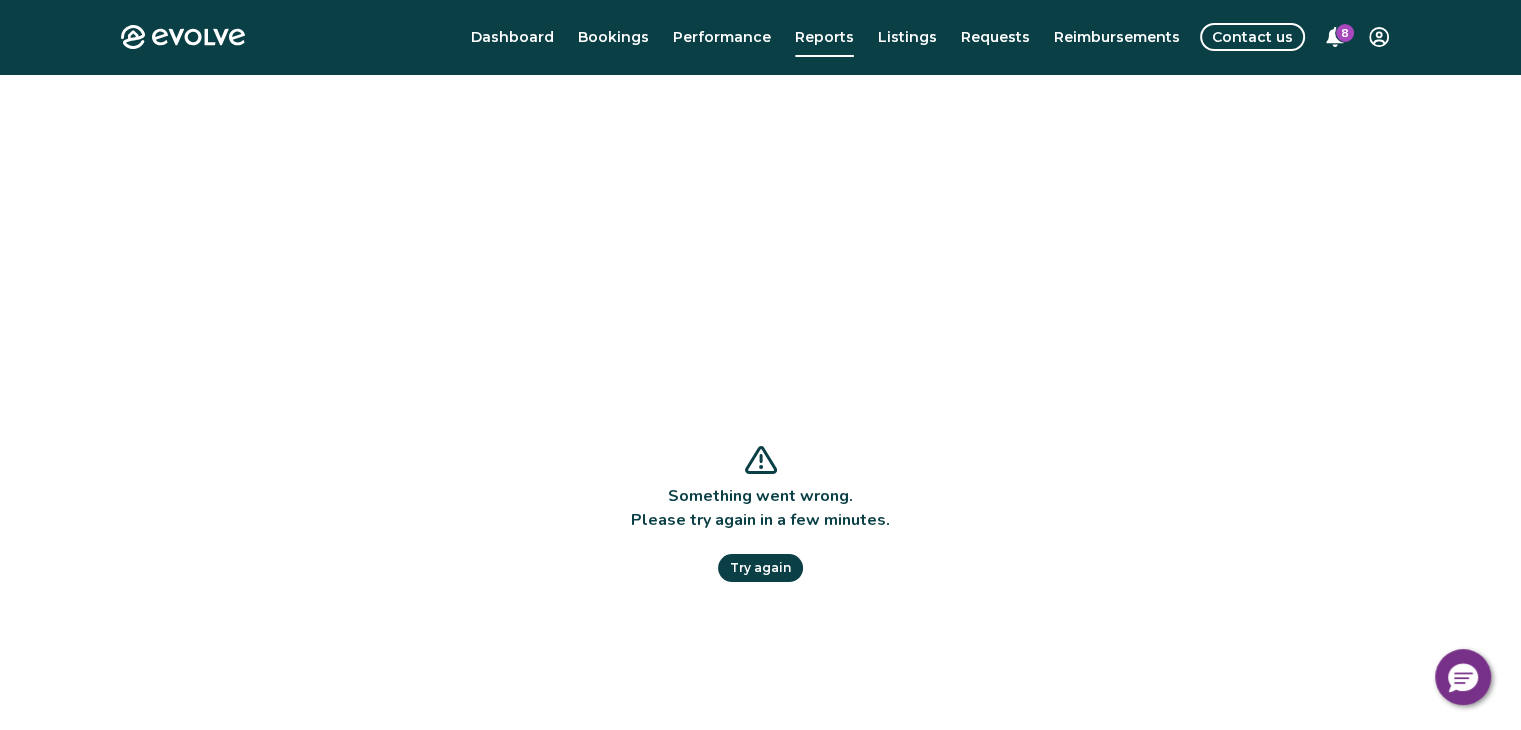 click on "8" at bounding box center [1345, 33] 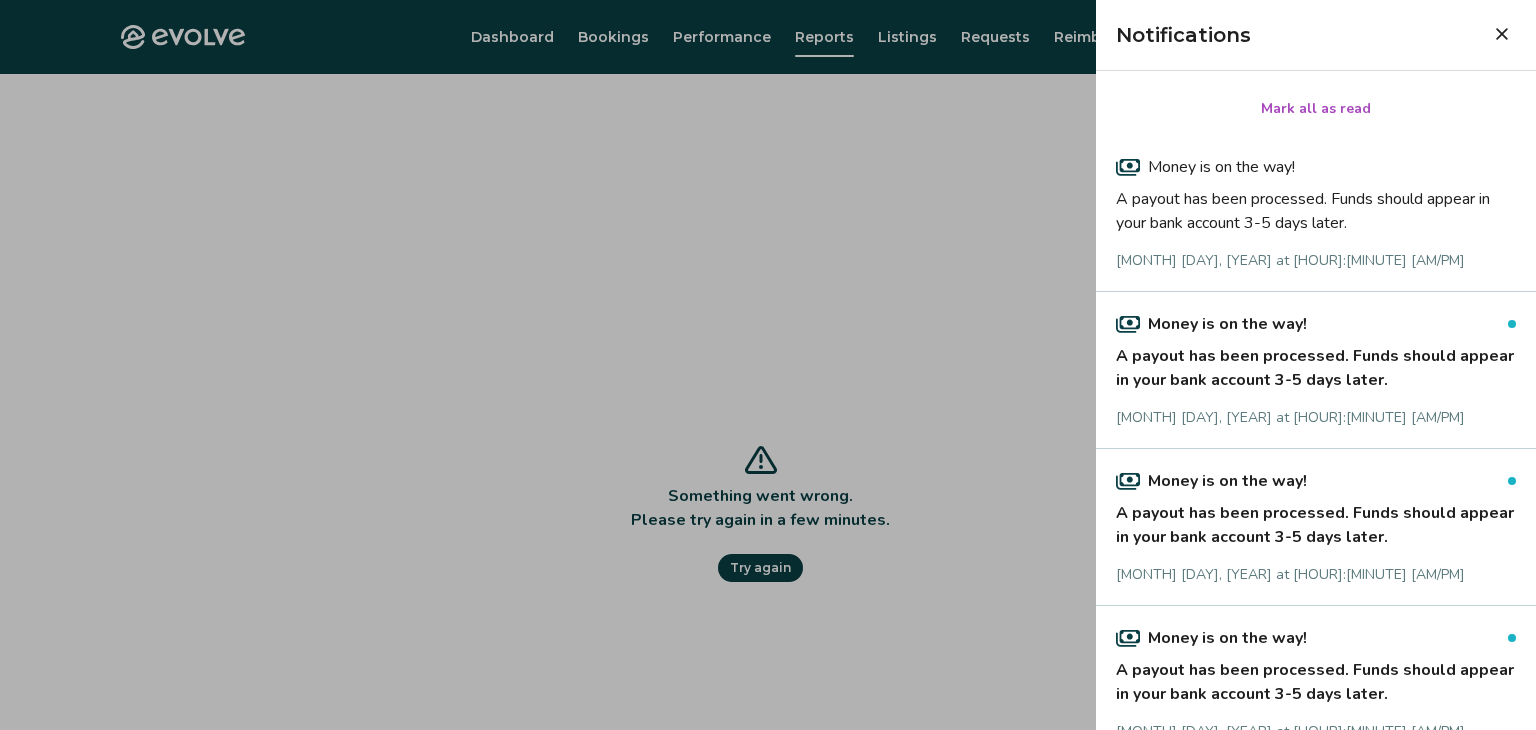 click on "A payout has been processed. Funds should appear in your bank account 3-5 days later." at bounding box center [1316, 364] 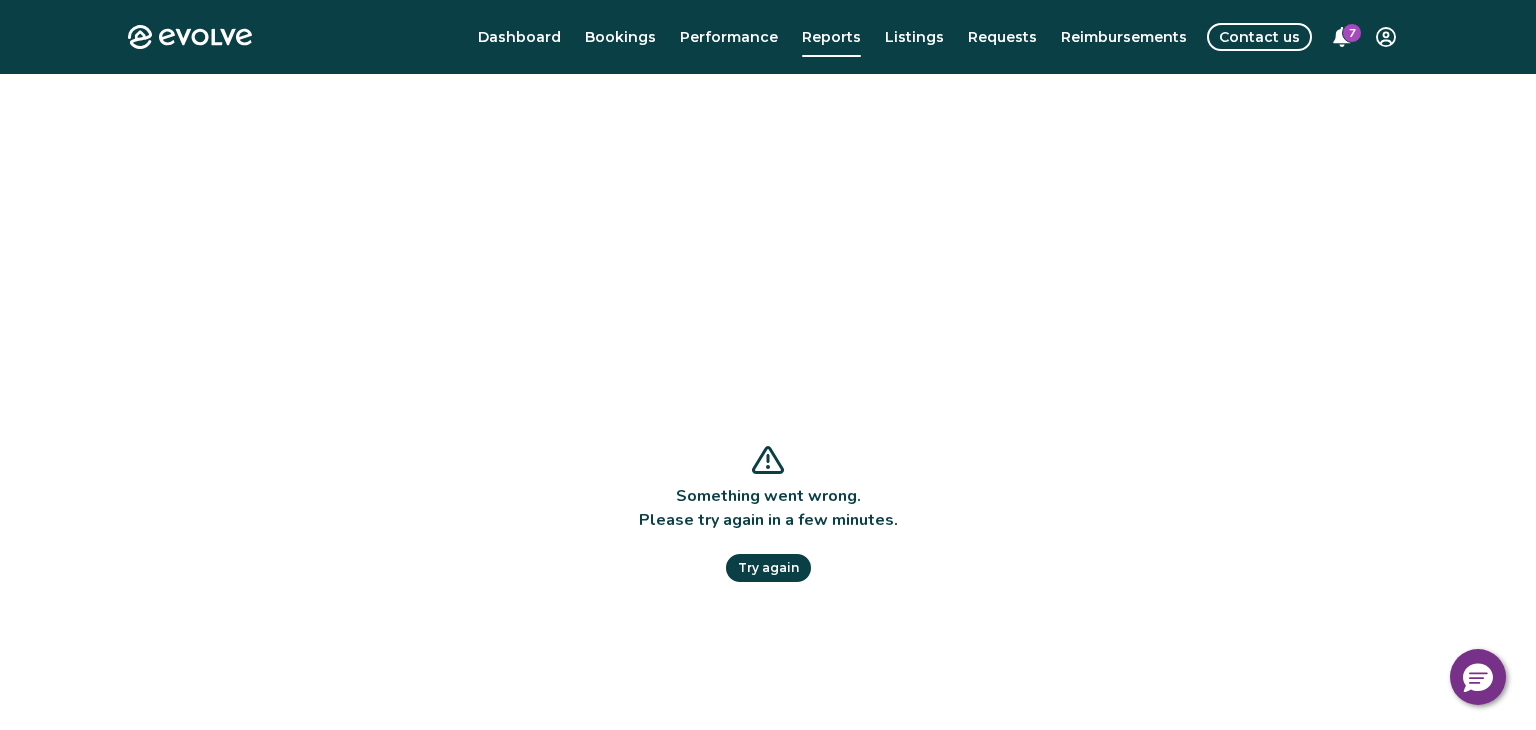 click on "Evolve Dashboard Bookings Performance Reports Listings Requests Reimbursements Contact us 7 Something went wrong.  Please try again in a few minutes. Try again © 2013-Present Evolve Vacation Rental Network Privacy Policy | Terms of Service" at bounding box center [768, 517] 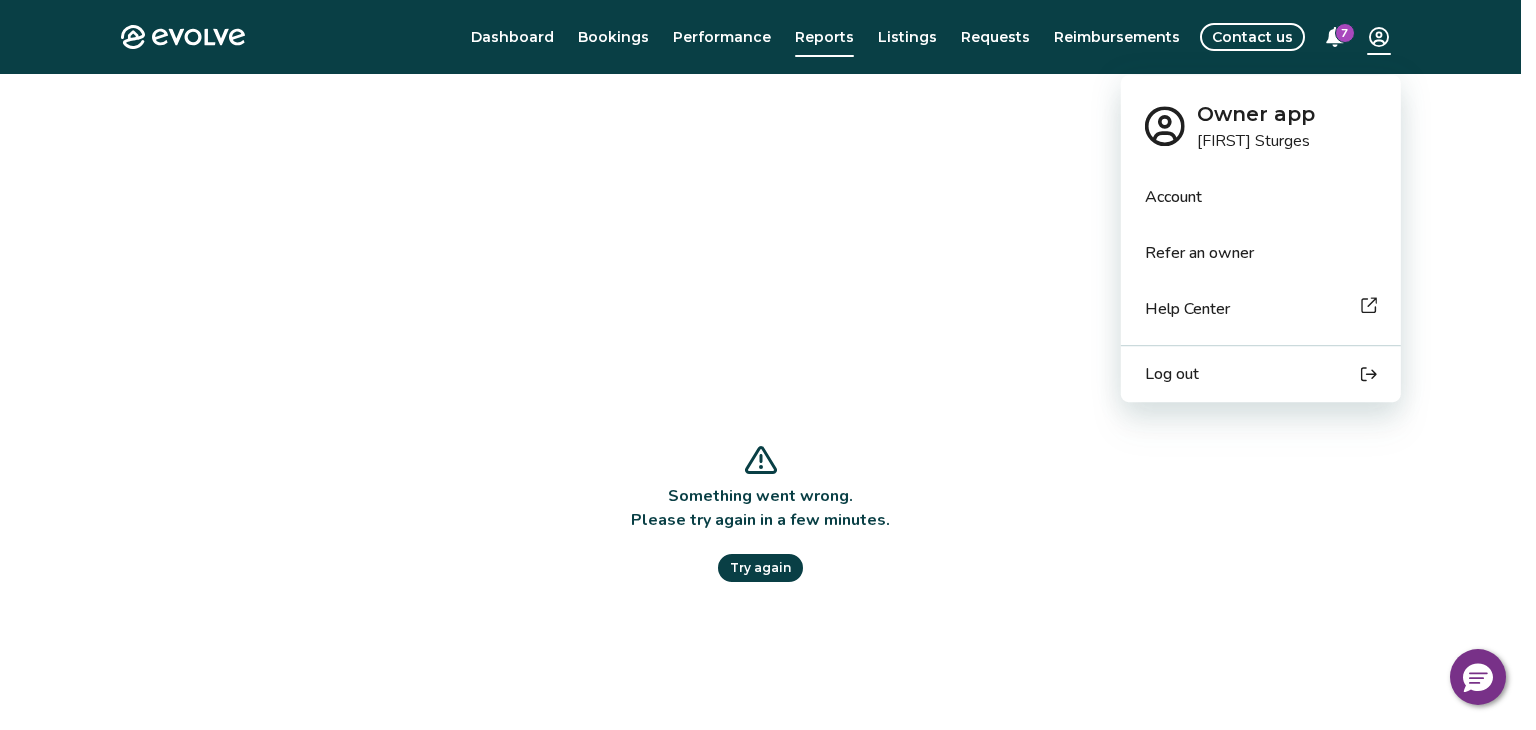 click on "Log out" at bounding box center (1261, 374) 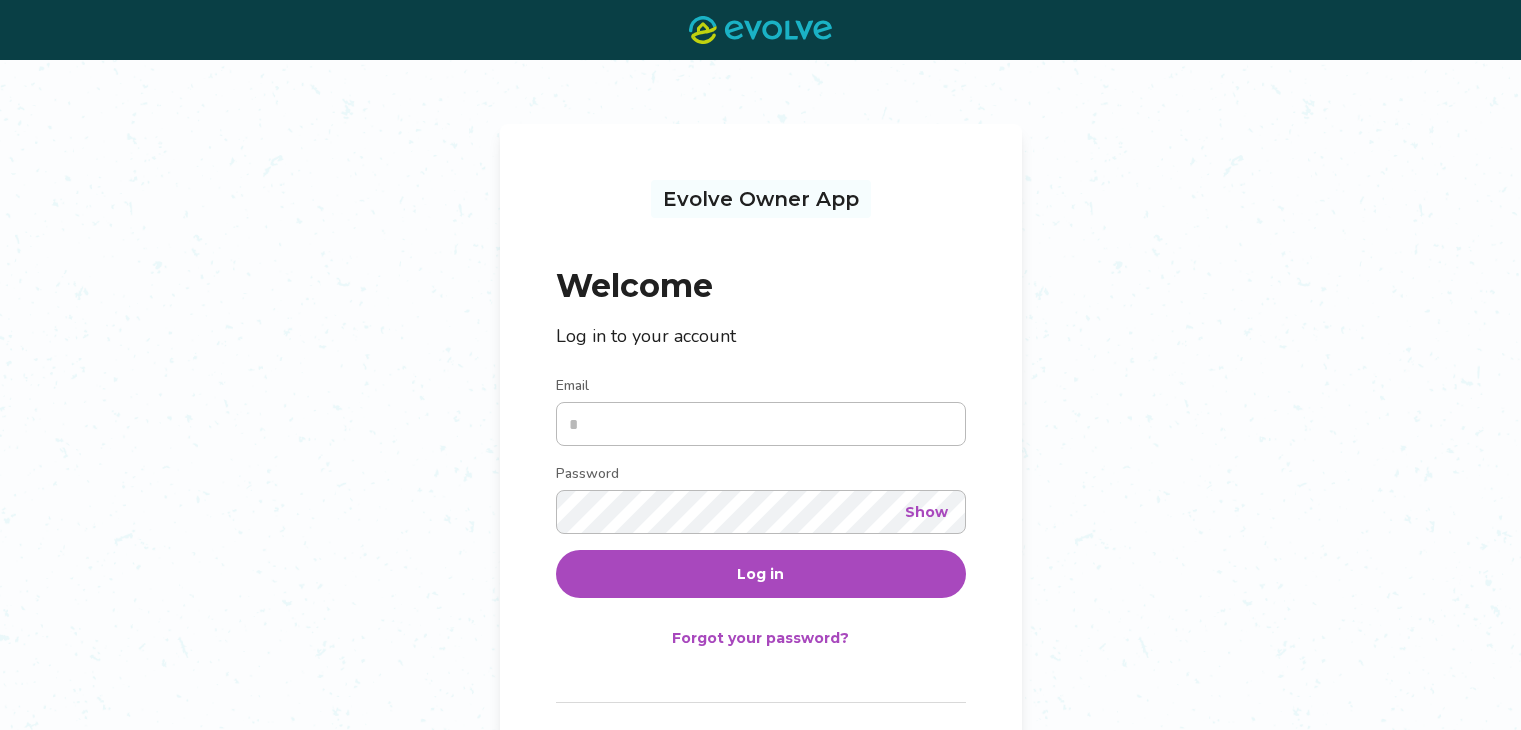 scroll, scrollTop: 0, scrollLeft: 0, axis: both 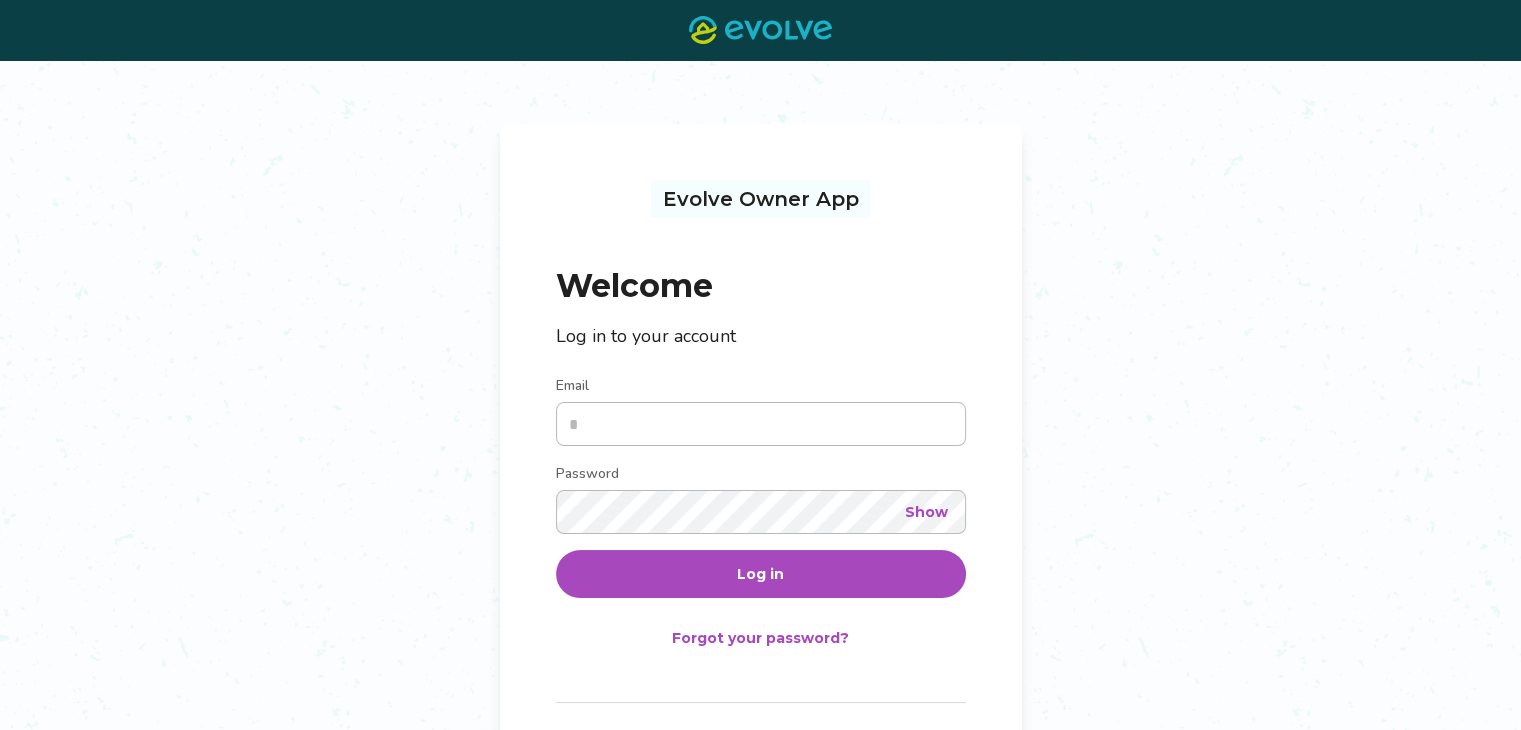 click on "Email" at bounding box center (761, 424) 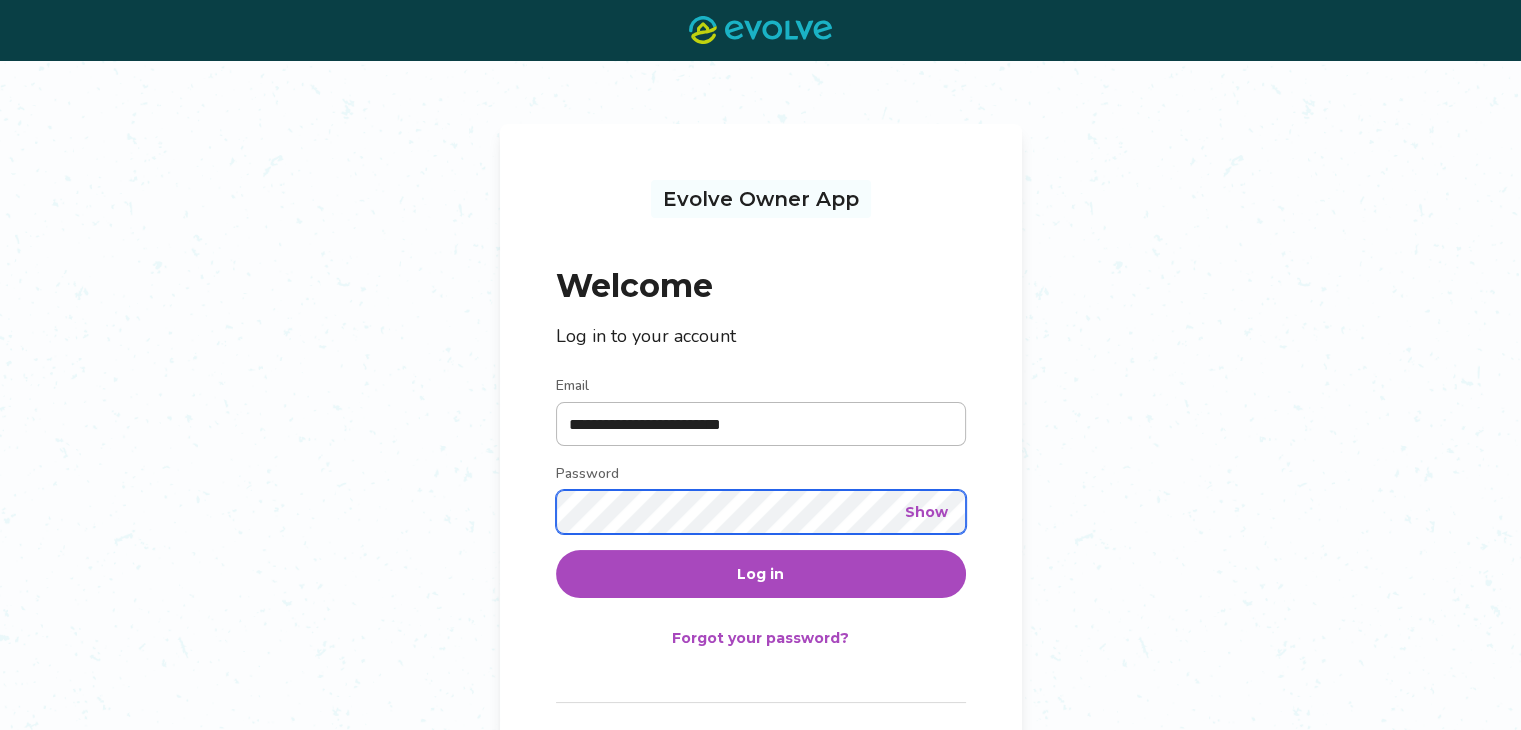 click on "Log in" at bounding box center (761, 574) 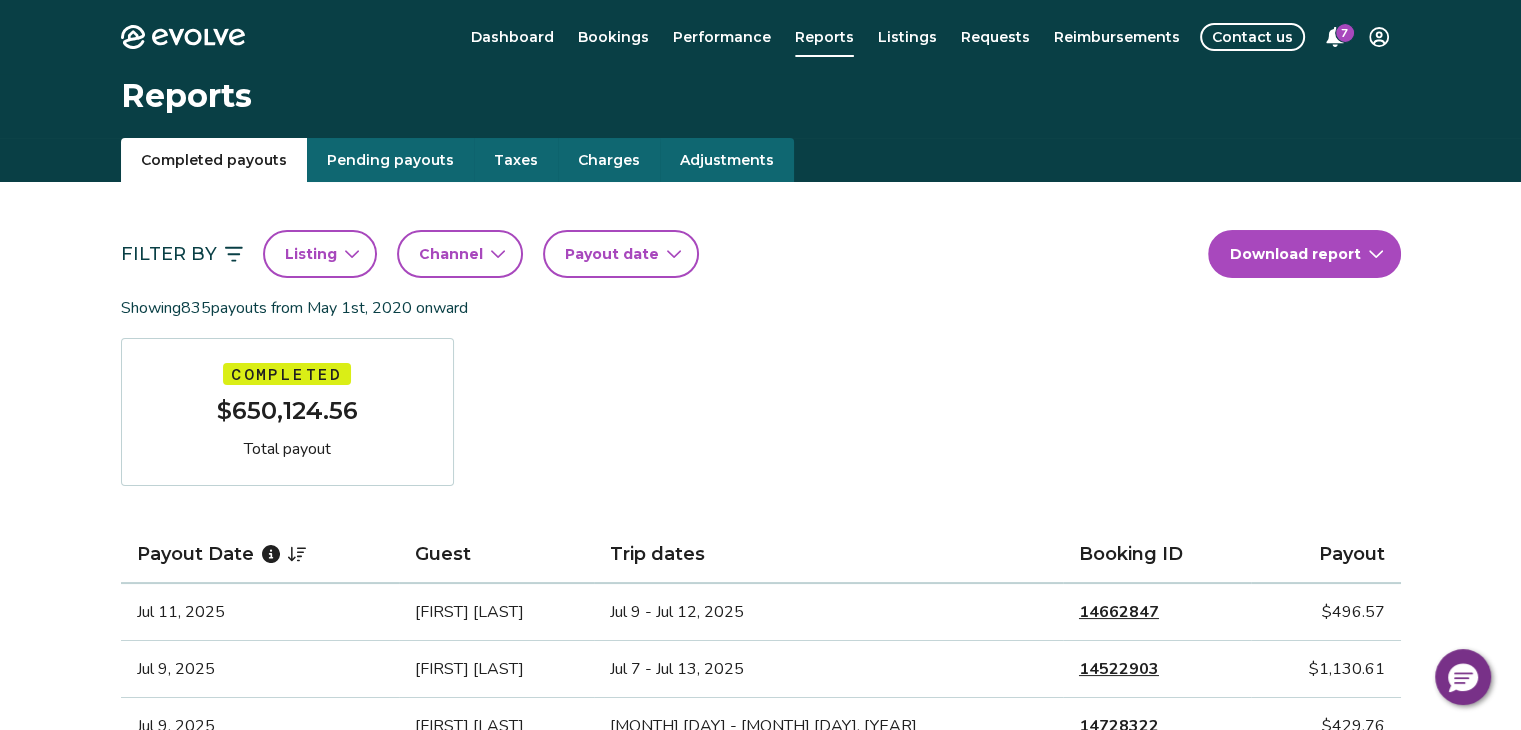 click on "Listing" at bounding box center (311, 254) 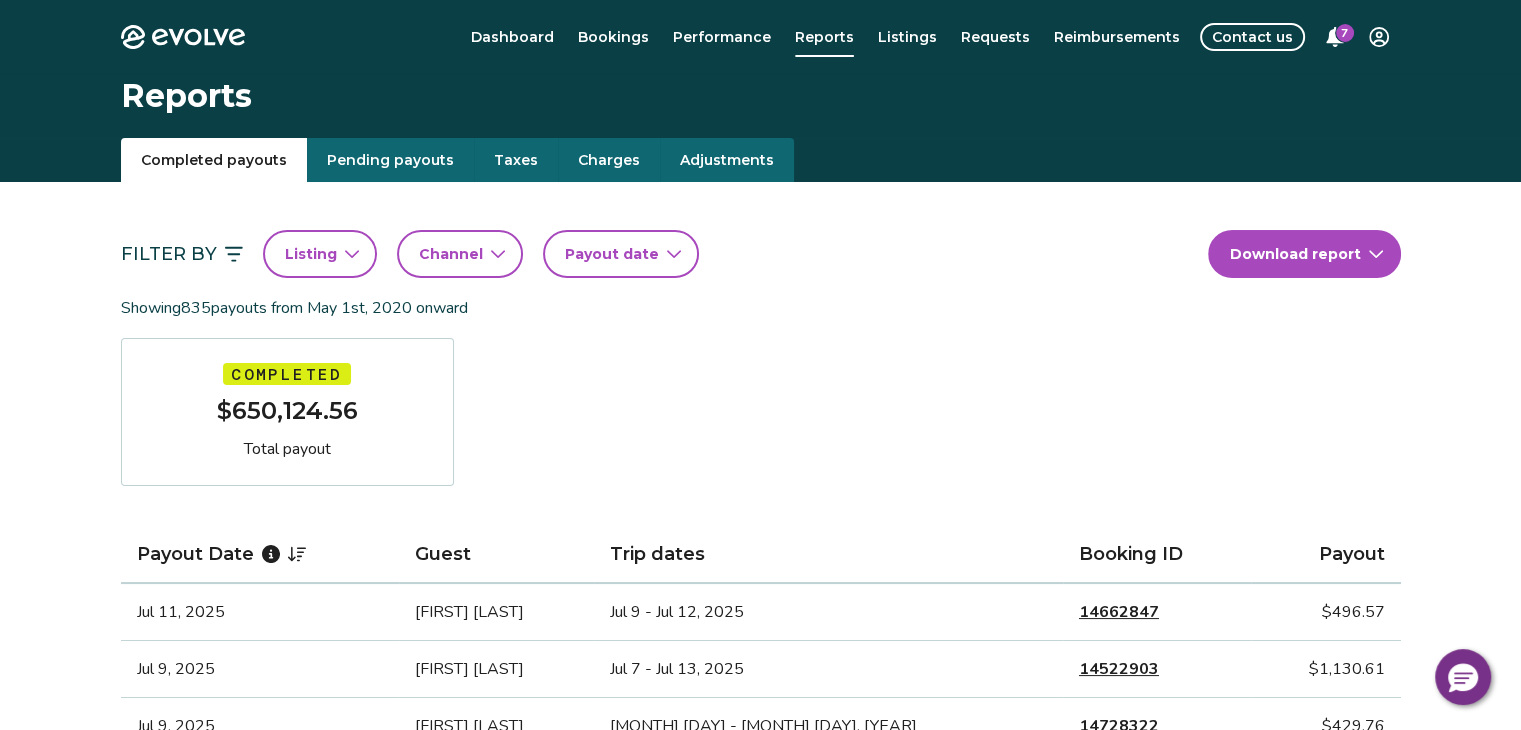 click on "Payout date" at bounding box center (621, 254) 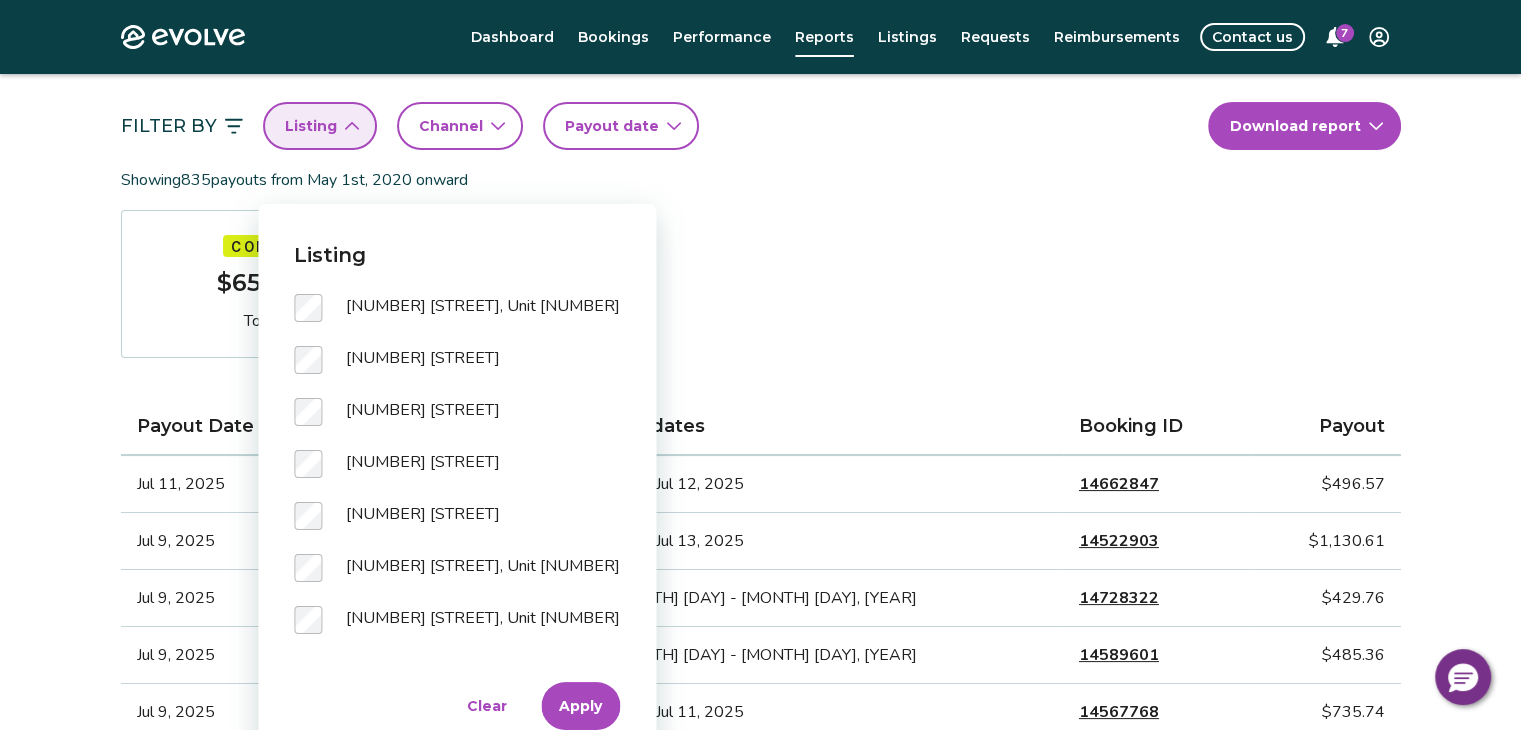 scroll, scrollTop: 147, scrollLeft: 0, axis: vertical 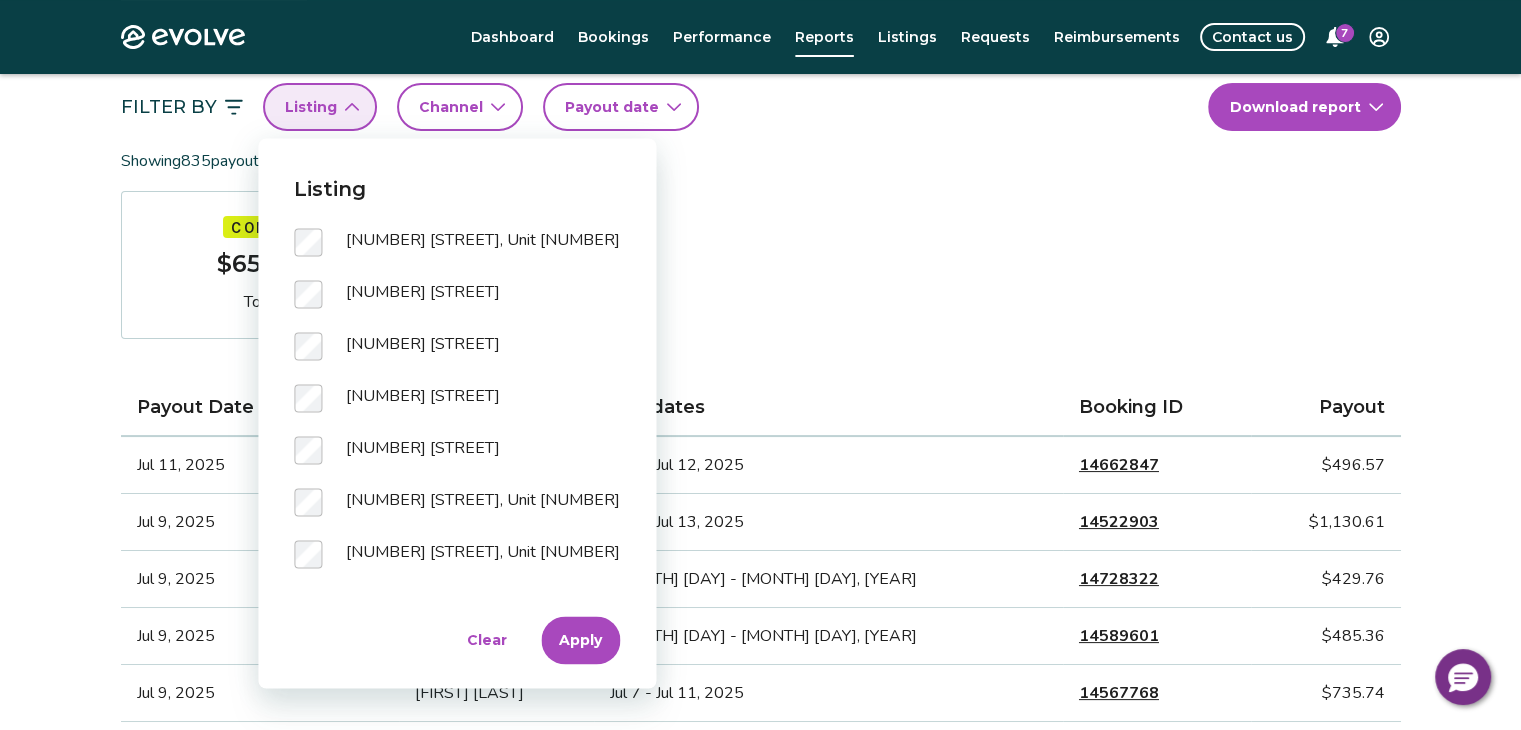 click on "Apply" at bounding box center [580, 640] 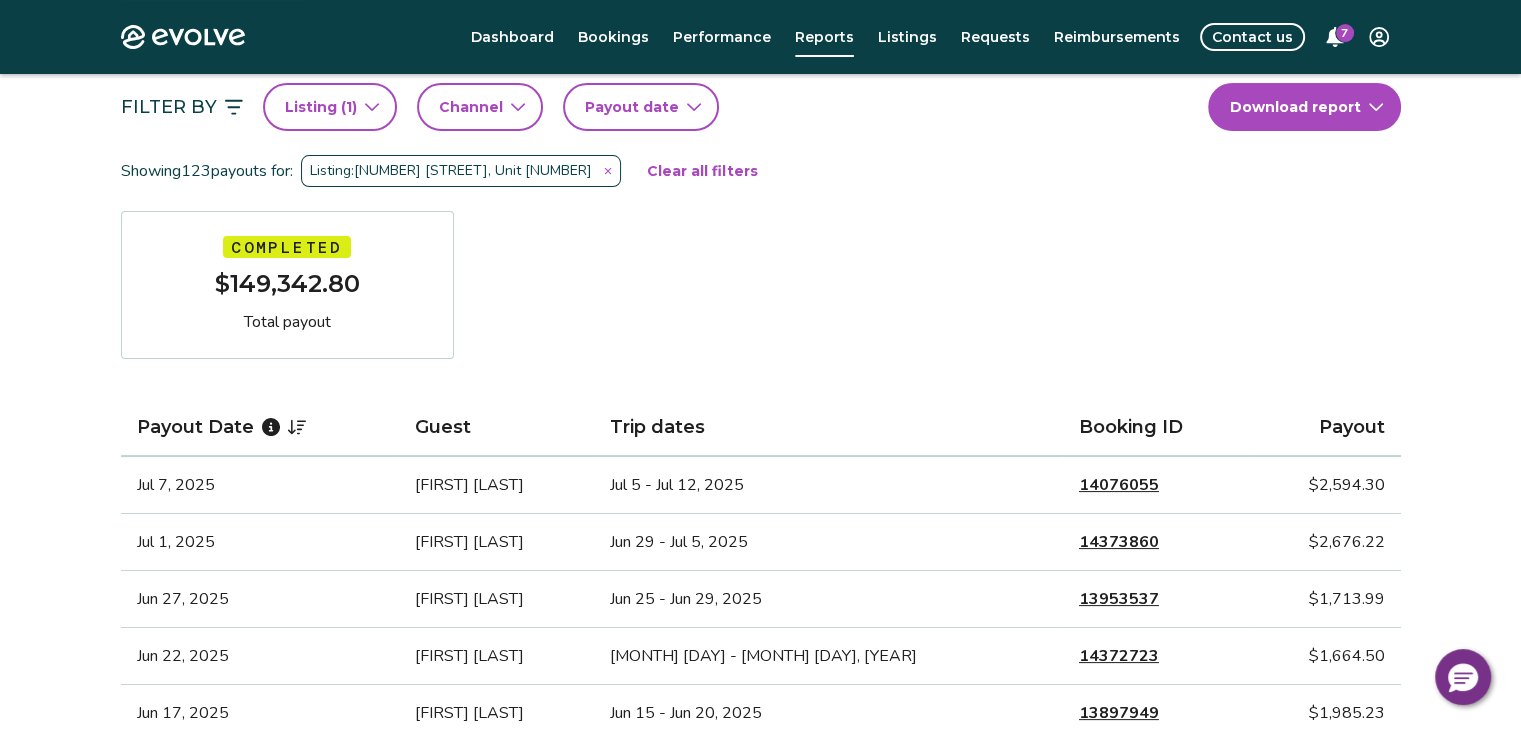 click on "Payout date" at bounding box center [632, 107] 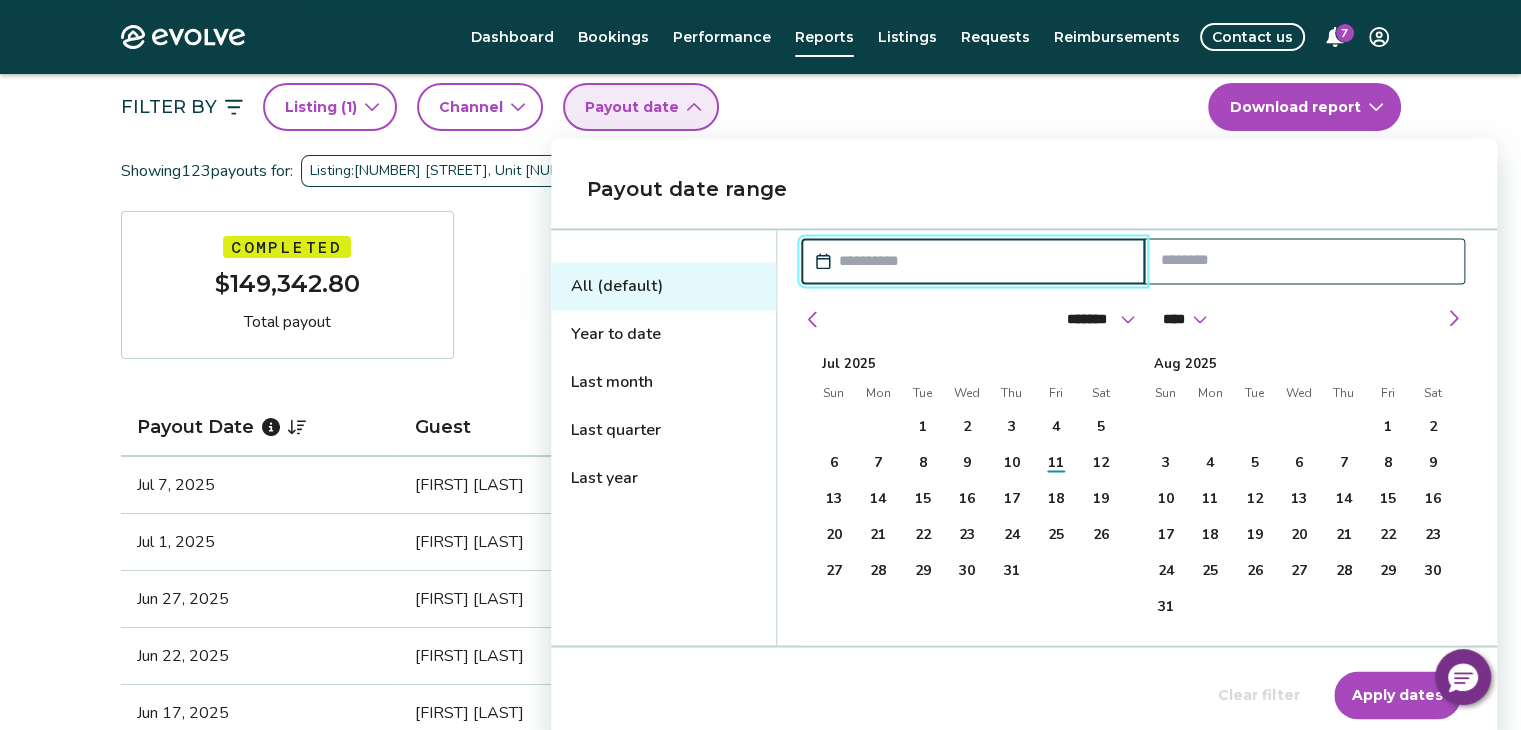 click on "Last month" at bounding box center (663, 382) 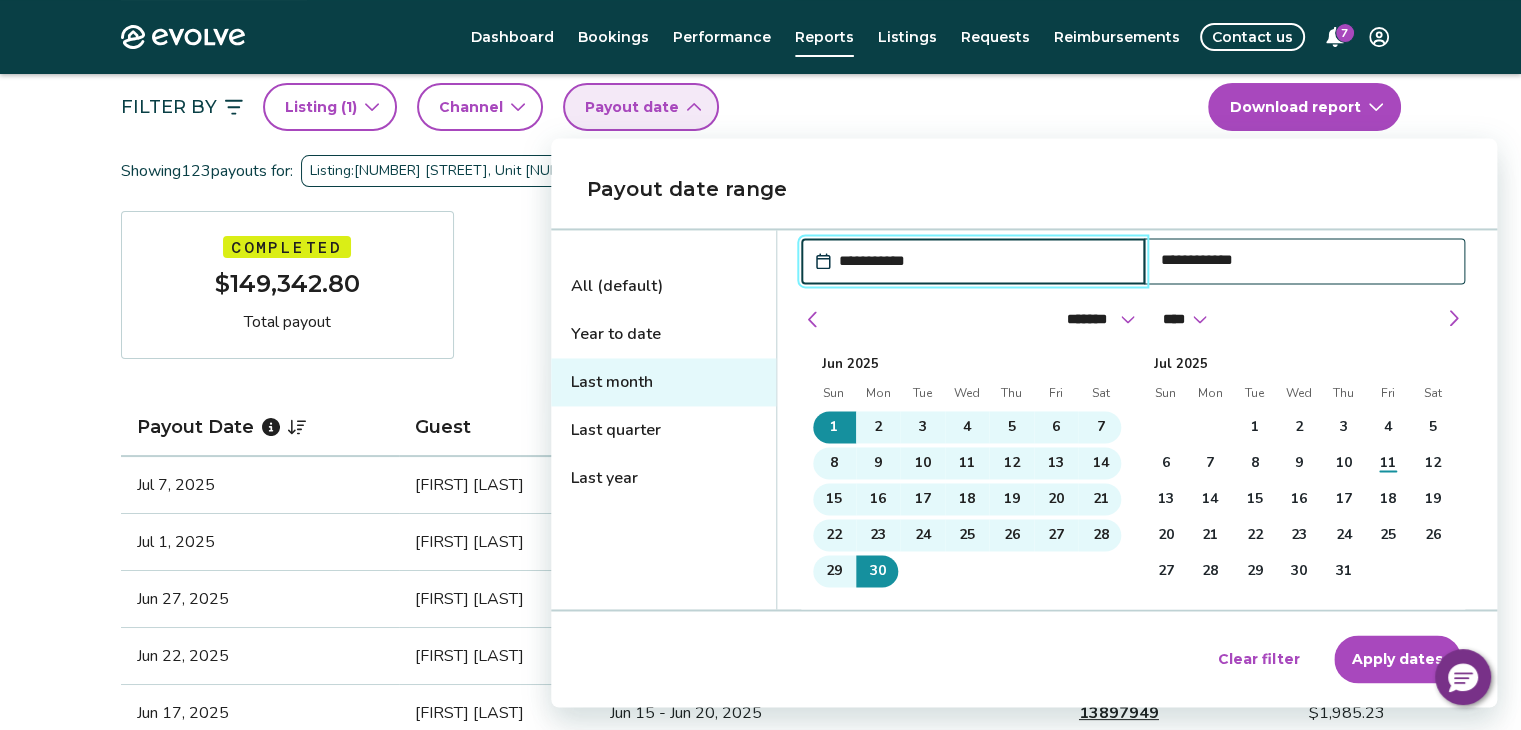 click on "Apply dates" at bounding box center (1397, 659) 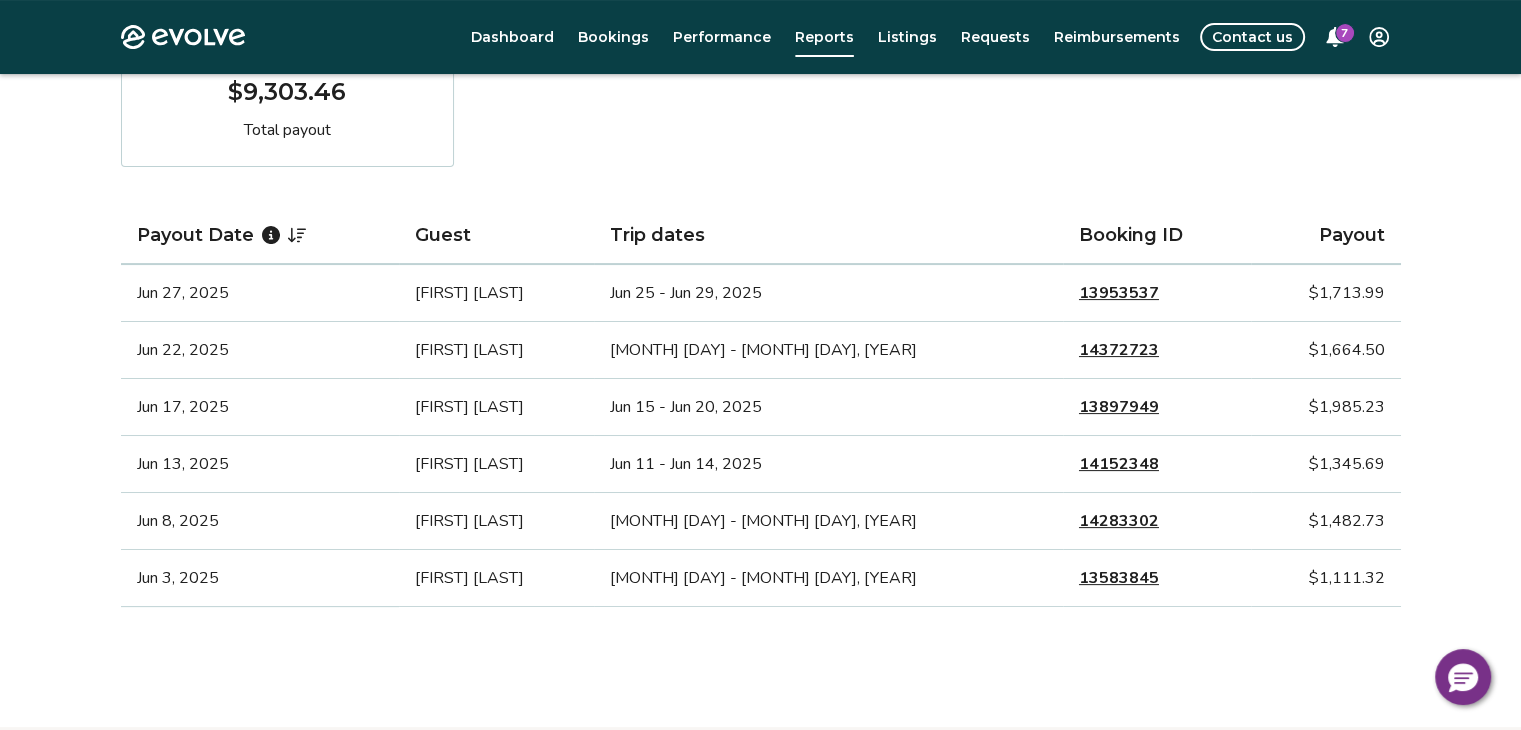 scroll, scrollTop: 338, scrollLeft: 0, axis: vertical 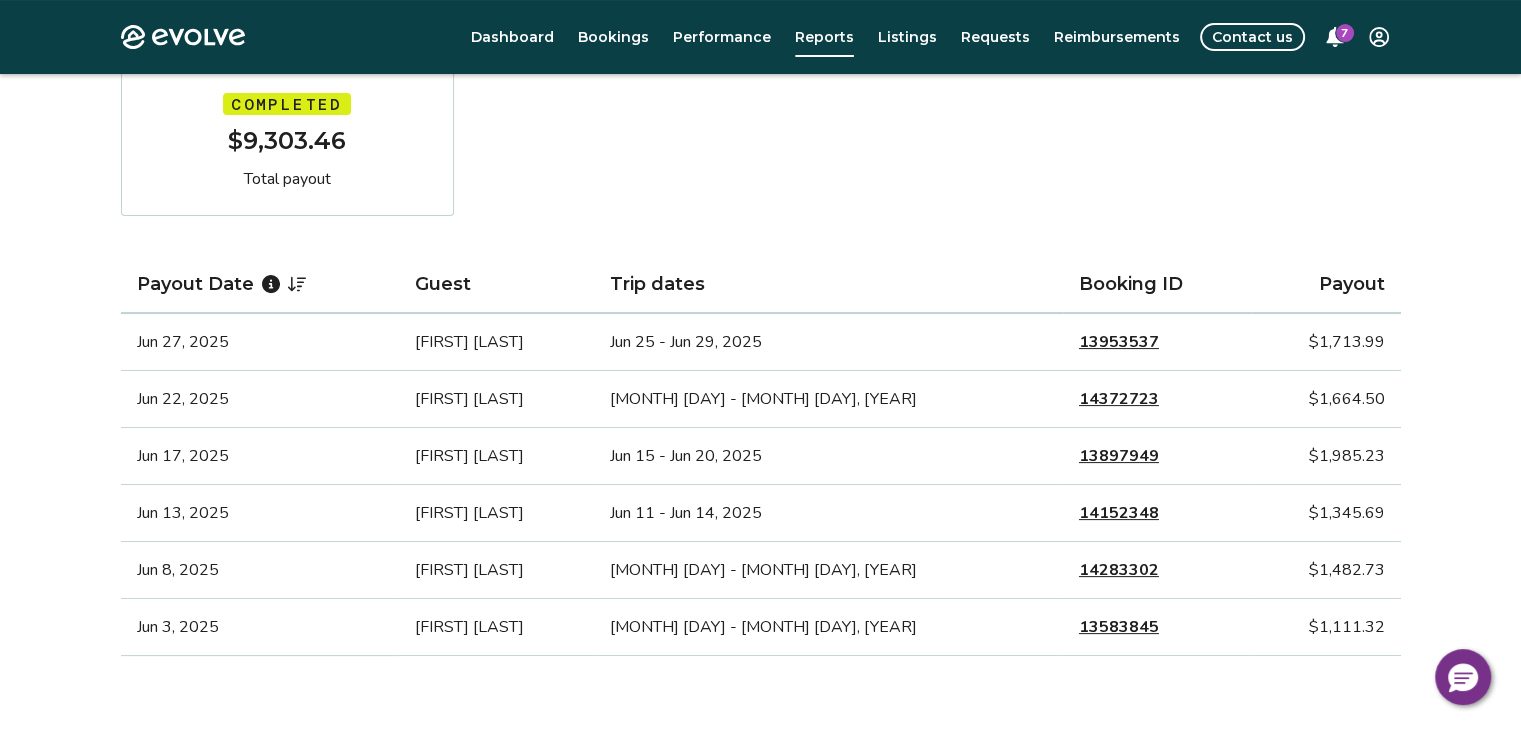 click on "Filter By  Listing ( [NUMBER] ) Channel Payout date([NUMBER]) Download   report Showing  [NUMBER]  payouts   for: Listing:  [NUMBER] [STREET], Unit [NUMBER] Processed date:  [MONTH] [DAY], [YEAR]  -   [MONTH] [DAY], [YEAR] Clear all filters Completed [CURRENCY] [NUMBER] Total payout Payout Date Guest Trip dates Booking ID Payout [MONTH] [DAY], [YEAR] [FIRST] [LAST] [MONTH] [DAY] - [MONTH] [DAY], [YEAR] [NUMBER] [CURRENCY] [NUMBER] [MONTH] [DAY], [YEAR] [FIRST] [LAST] [MONTH] [DAY] - [MONTH] [DAY], [YEAR] [NUMBER] [CURRENCY] [NUMBER] [MONTH] [DAY], [YEAR] [FIRST] [LAST] [MONTH] [DAY] - [MONTH] [DAY], [YEAR] [NUMBER] [CURRENCY] [NUMBER] [MONTH] [DAY], [YEAR] [FIRST] [LAST] [MONTH] [DAY] - [MONTH] [DAY], [YEAR] [NUMBER] [CURRENCY] [NUMBER] [MONTH] [DAY], [YEAR] [FIRST] [LAST] [MONTH] [DAY] - [MONTH] [DAY], [YEAR] [NUMBER] [CURRENCY] [NUMBER] [MONTH] [DAY], [YEAR] [FIRST] [LAST] [MONTH] [DAY] - [MONTH] [DAY], [YEAR] [NUMBER] [CURRENCY] [NUMBER]" at bounding box center (761, 298) 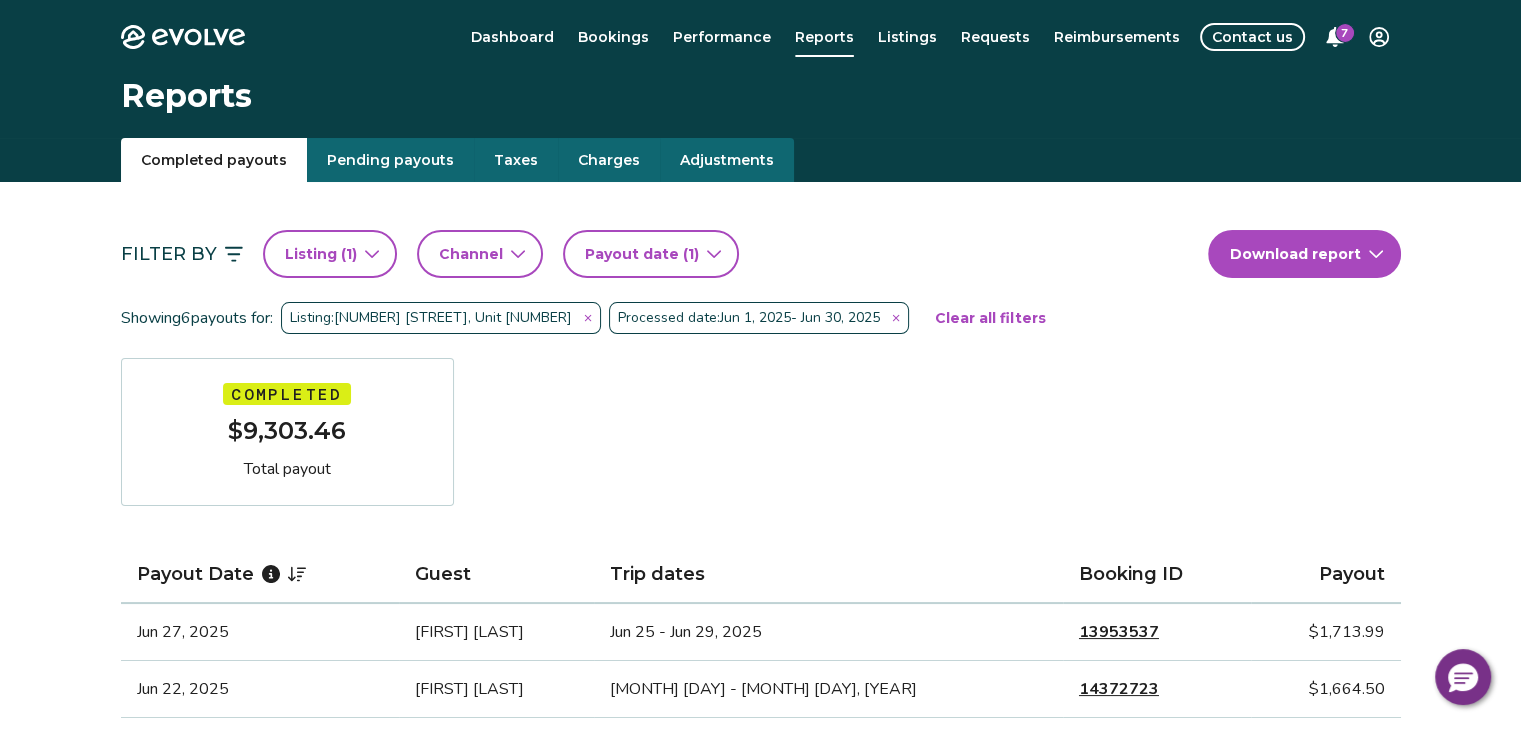 click on "Listing ( 1 )" at bounding box center [321, 254] 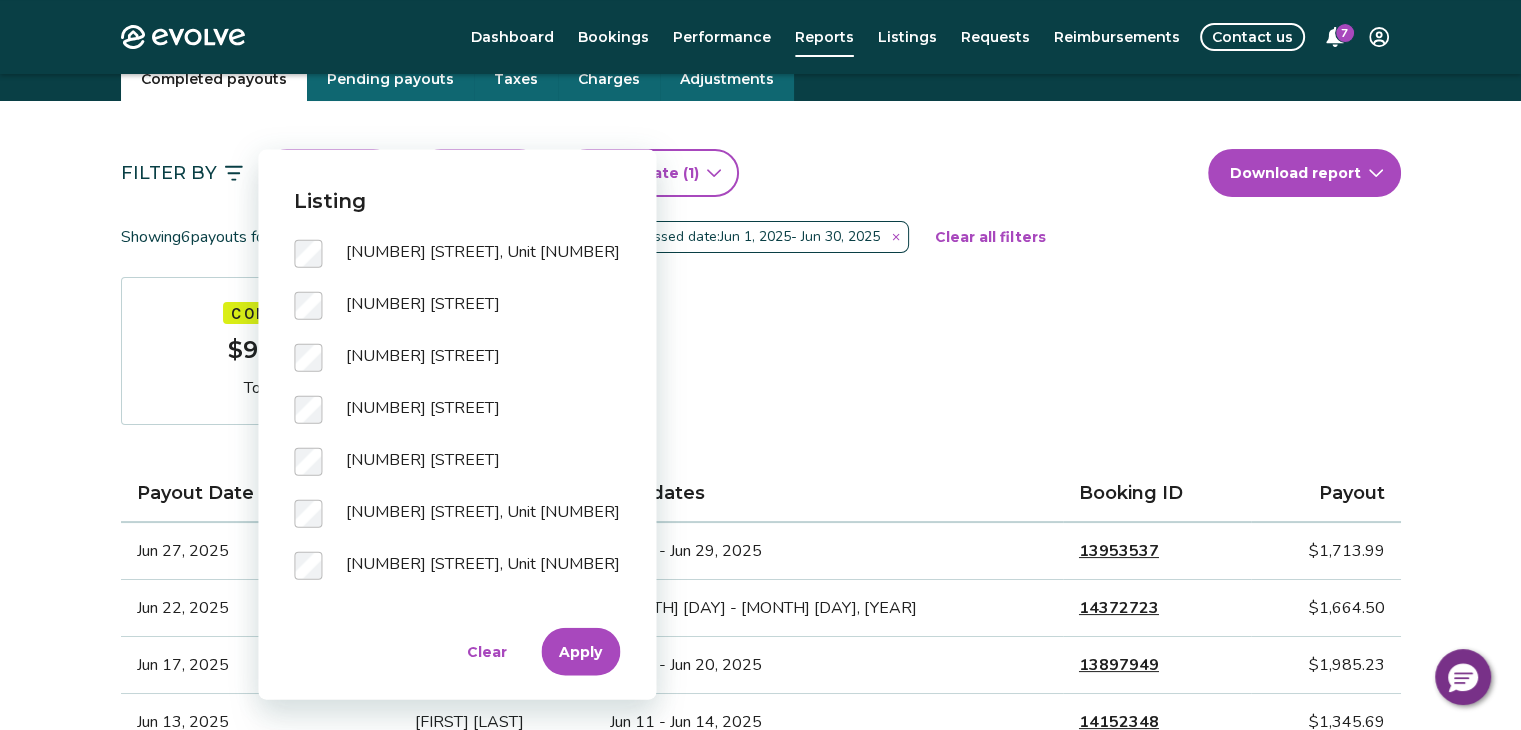 scroll, scrollTop: 141, scrollLeft: 0, axis: vertical 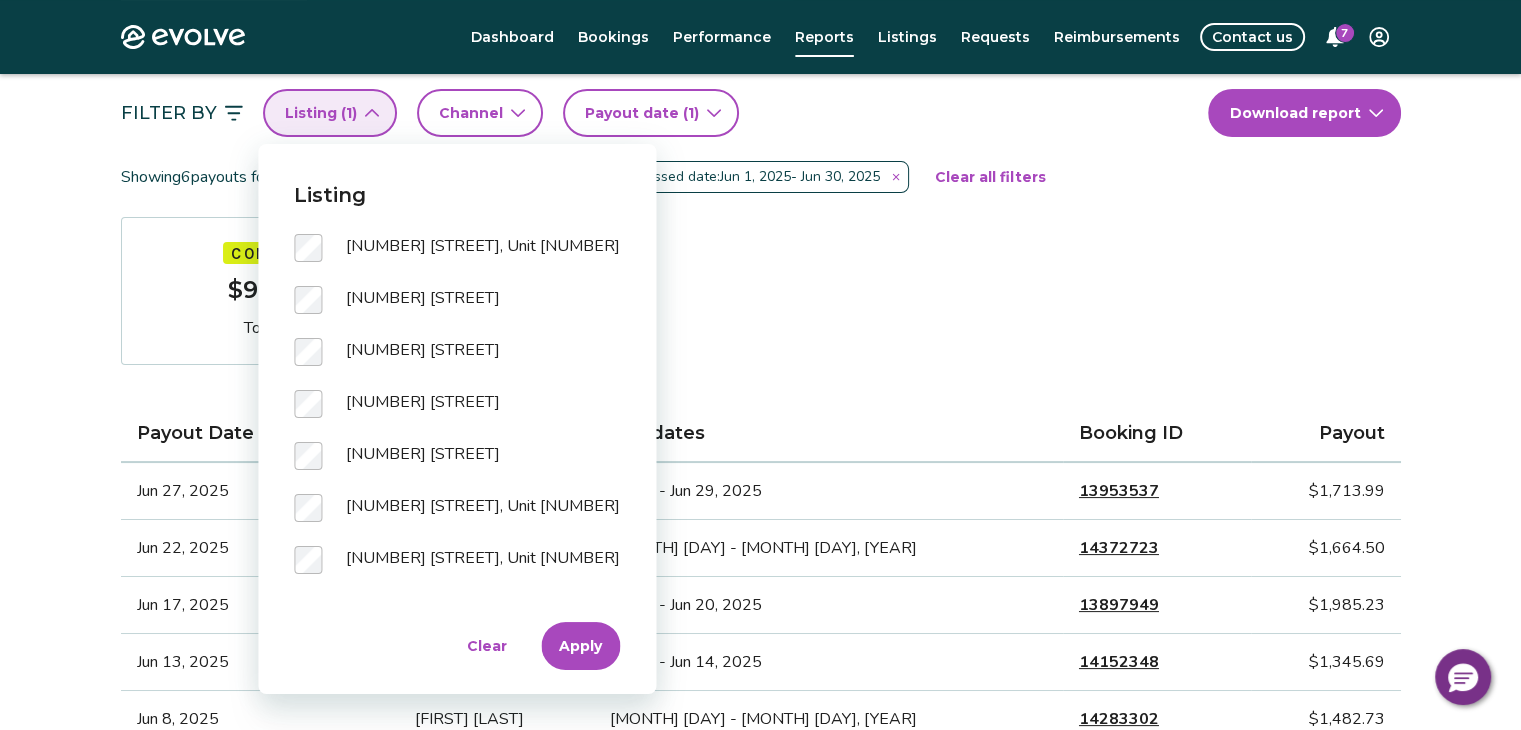 click on "Apply" at bounding box center [580, 646] 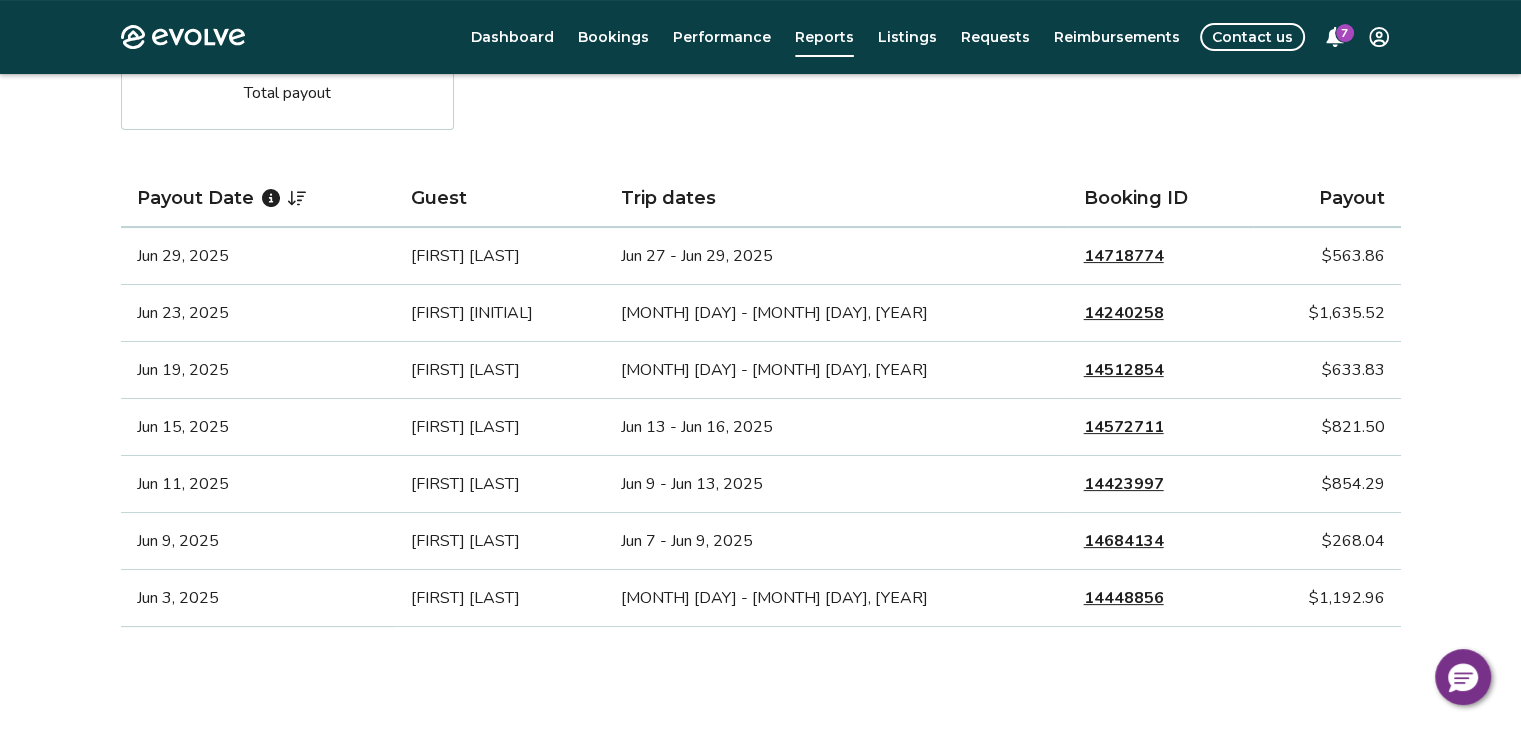 scroll, scrollTop: 374, scrollLeft: 0, axis: vertical 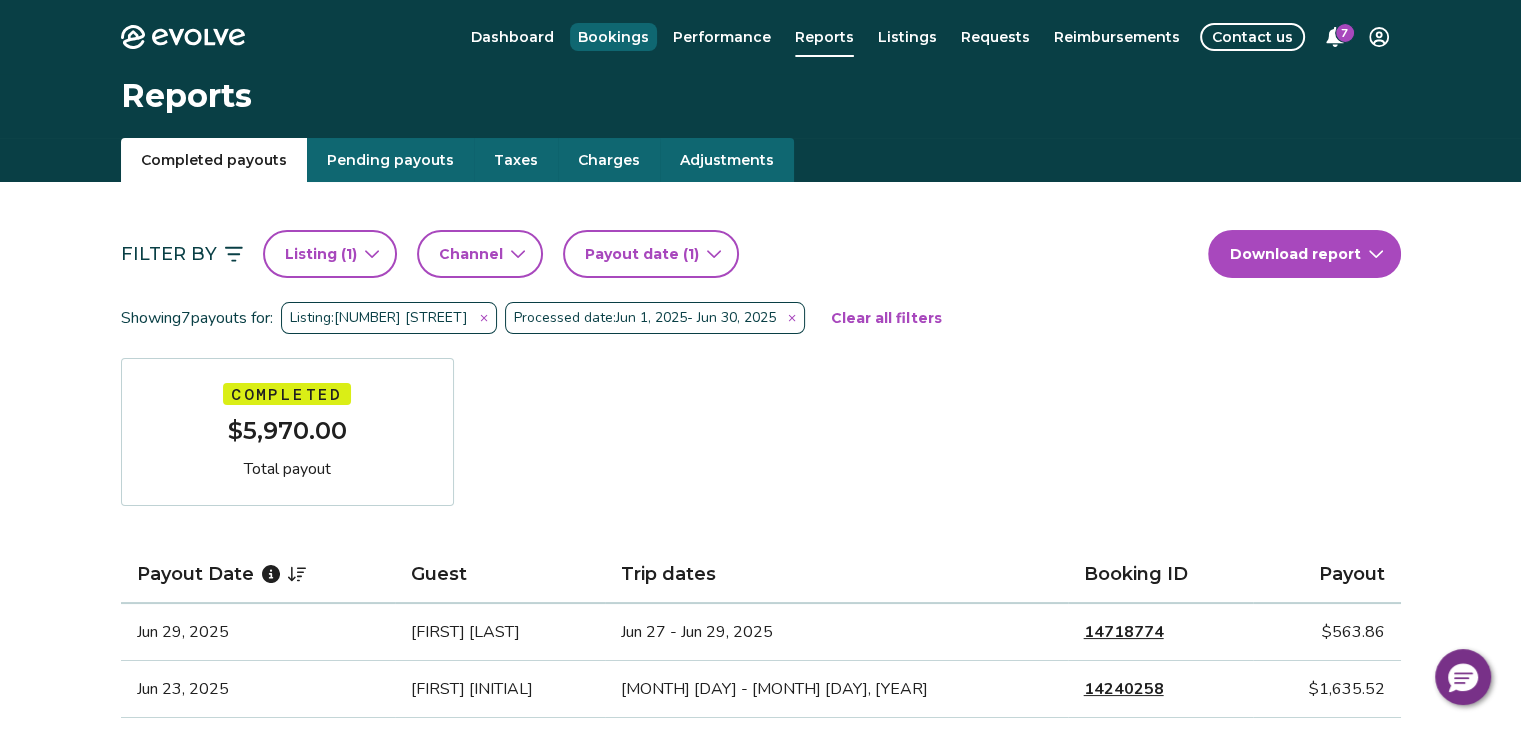 click on "Bookings" at bounding box center [613, 37] 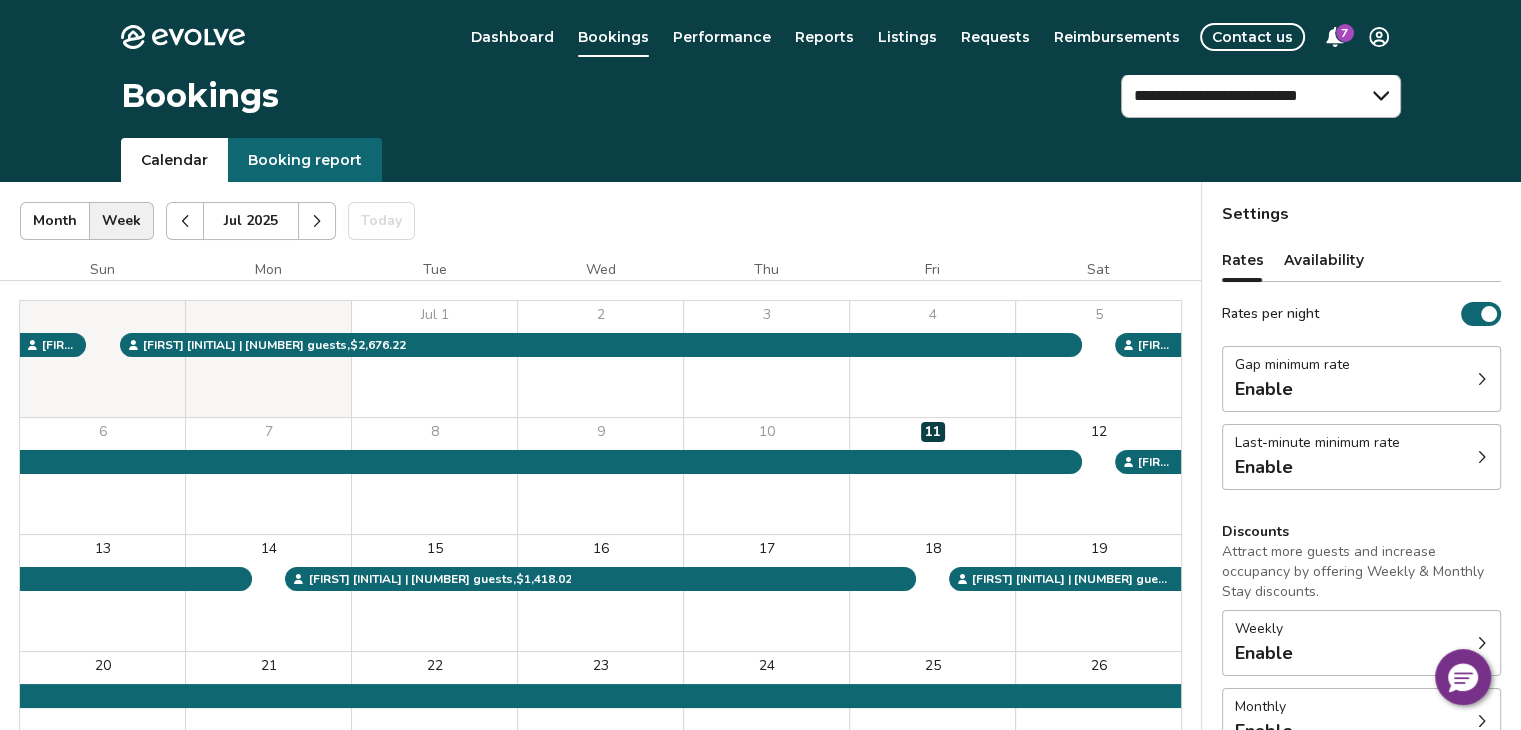 click 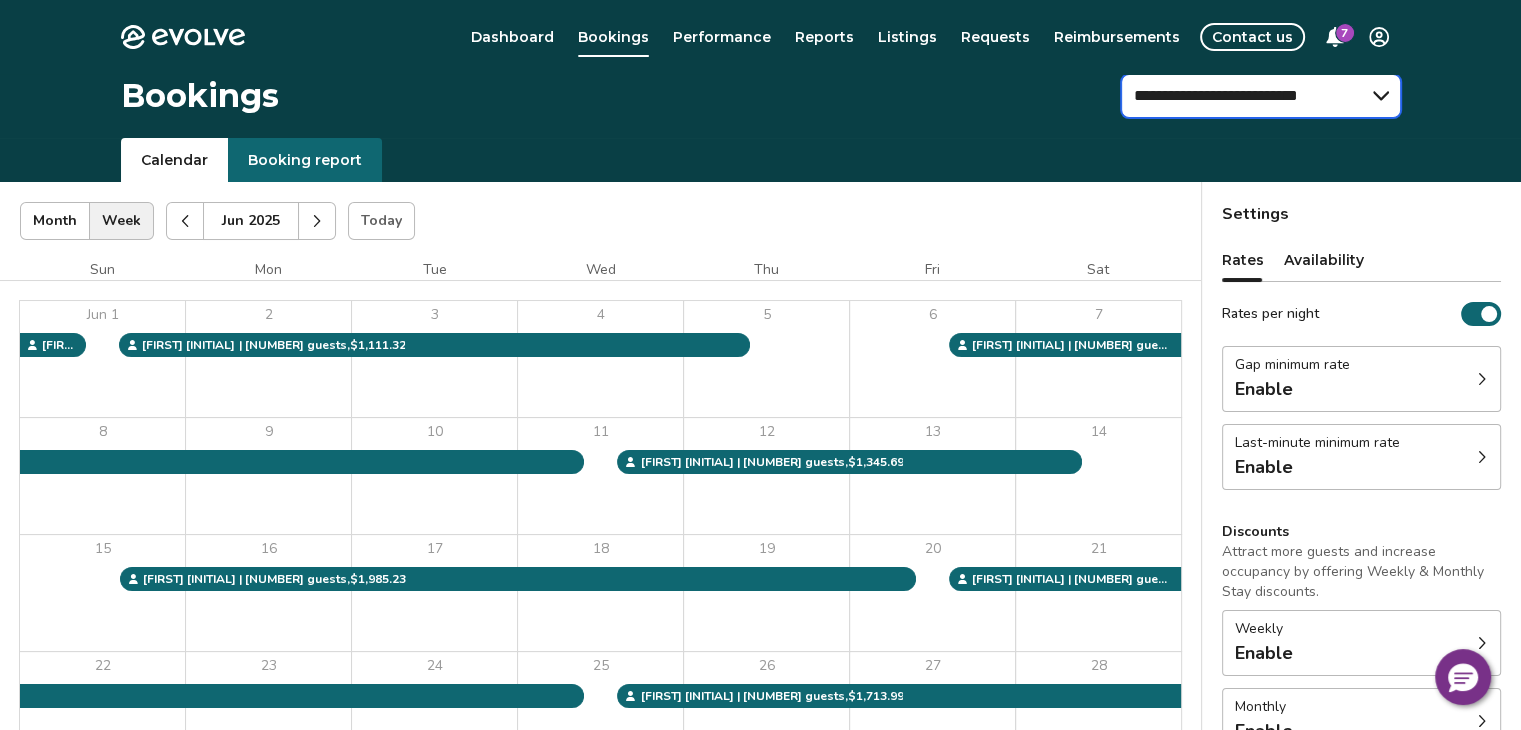click on "**********" at bounding box center [1261, 96] 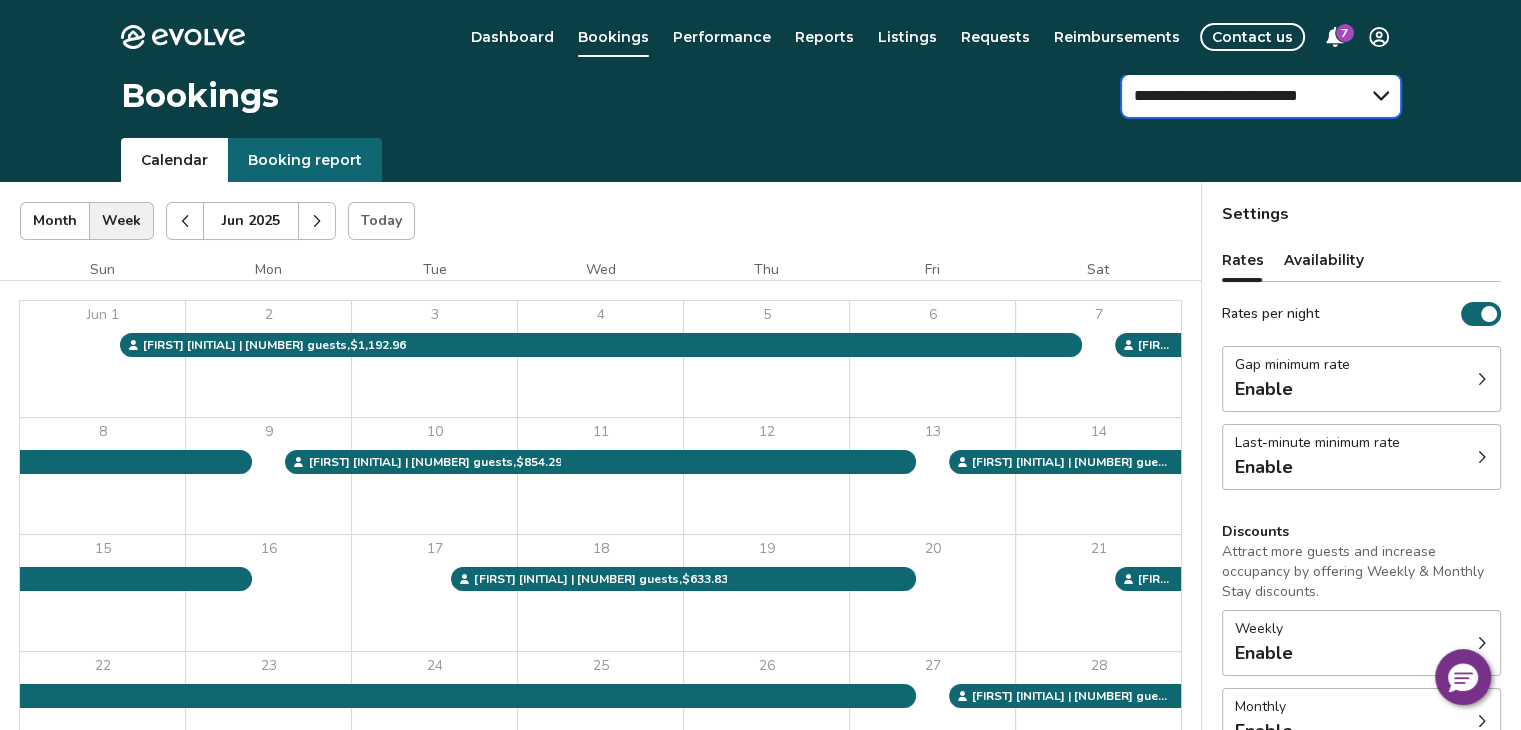 click on "**********" at bounding box center [1261, 96] 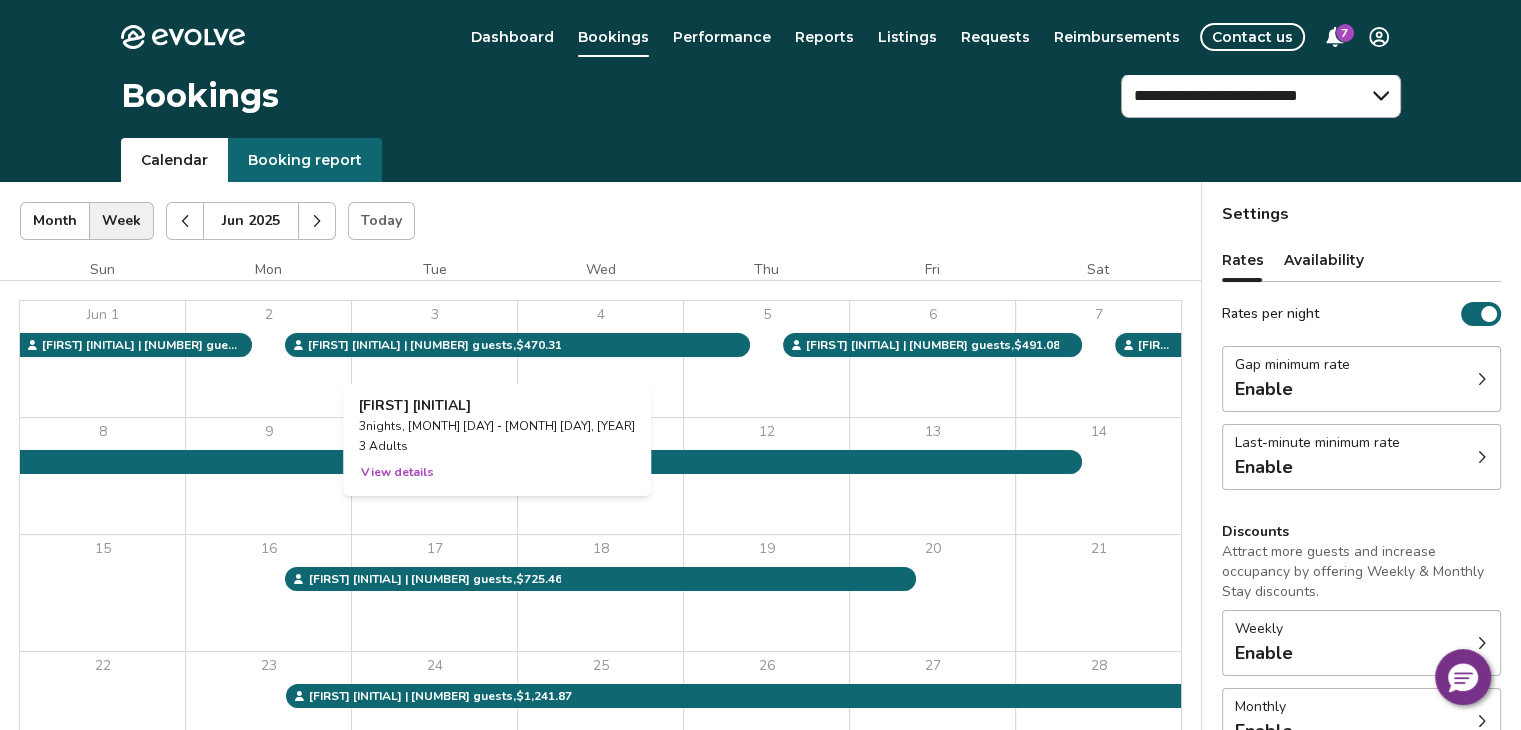 click on "3" at bounding box center [434, 359] 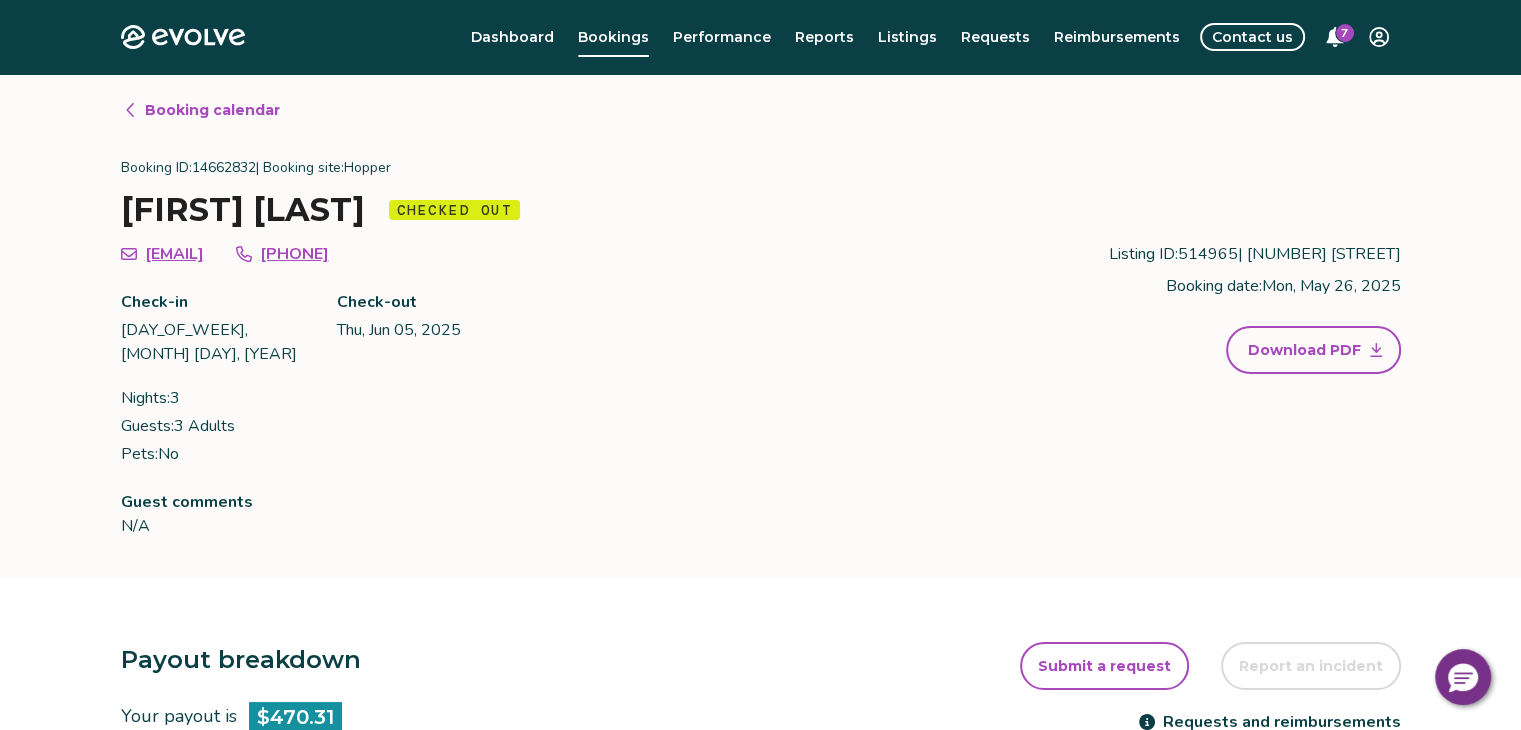 click on "Submit a request Report an incident Requests and reimbursements Cancellation policy Guests can cancel for a full refund up to 14 days before check-in. Cancel guest booking Your guest has checked out. Request to cancel booking" at bounding box center (1184, 904) 